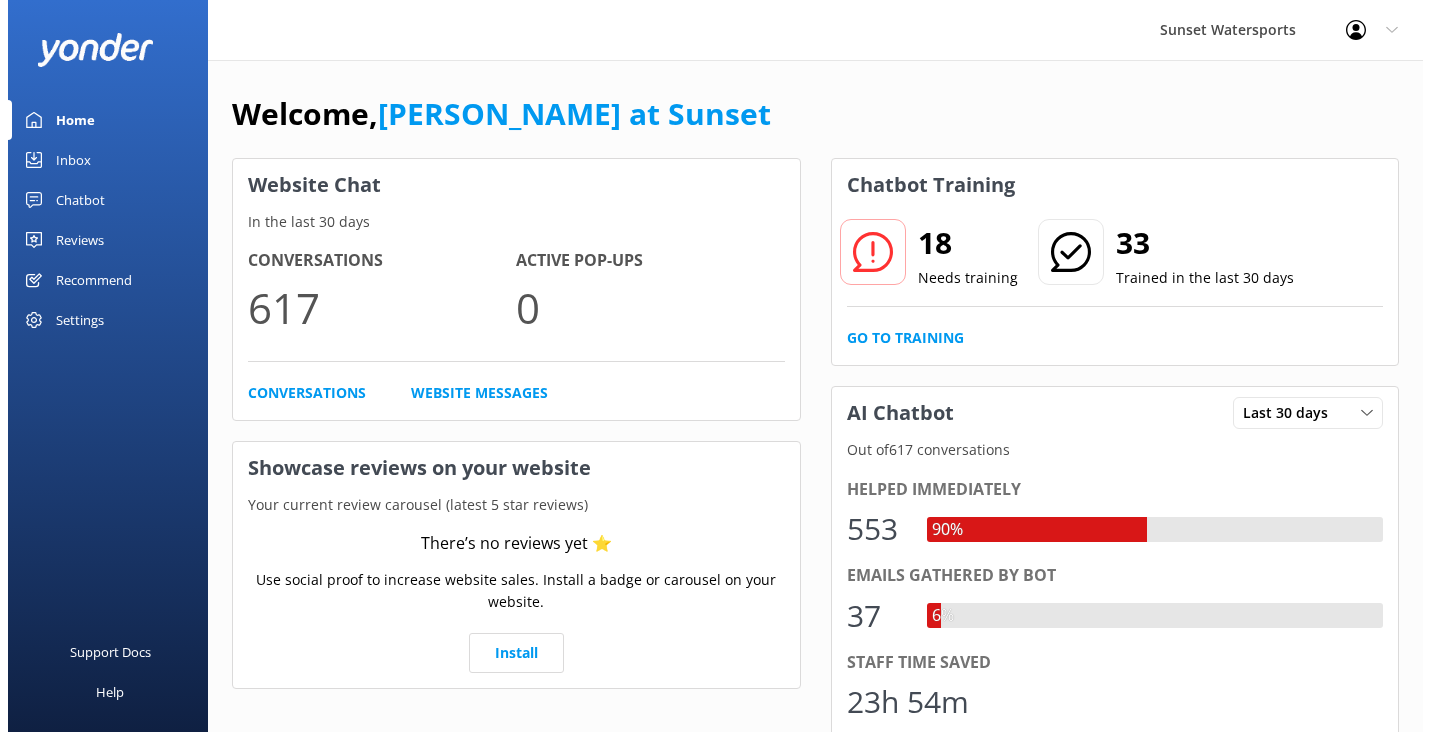 scroll, scrollTop: 0, scrollLeft: 0, axis: both 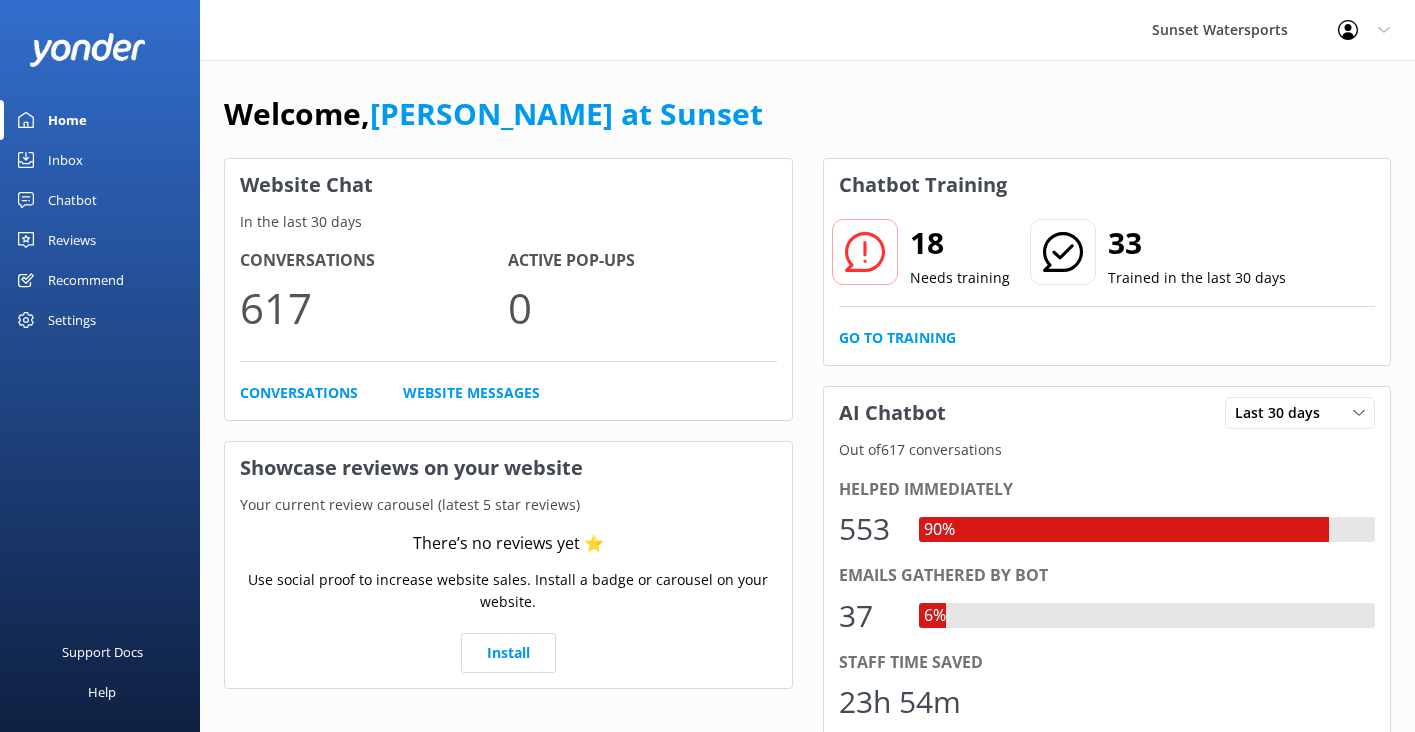 click on "Inbox" at bounding box center [65, 160] 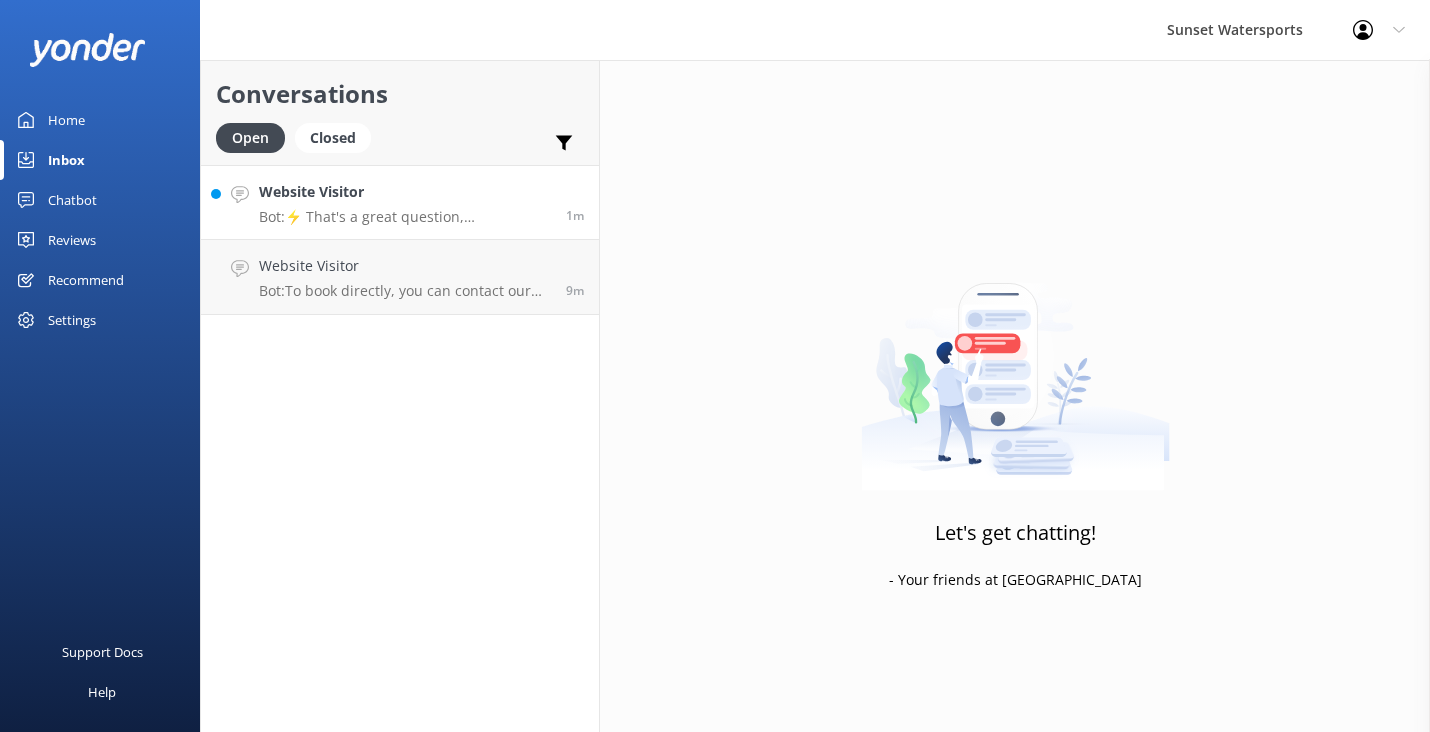click on "Bot:  ⚡ That's a great question, unfortunately I do not know the answer. I'm going to reach out to another team member to help. Hold tight." at bounding box center [405, 217] 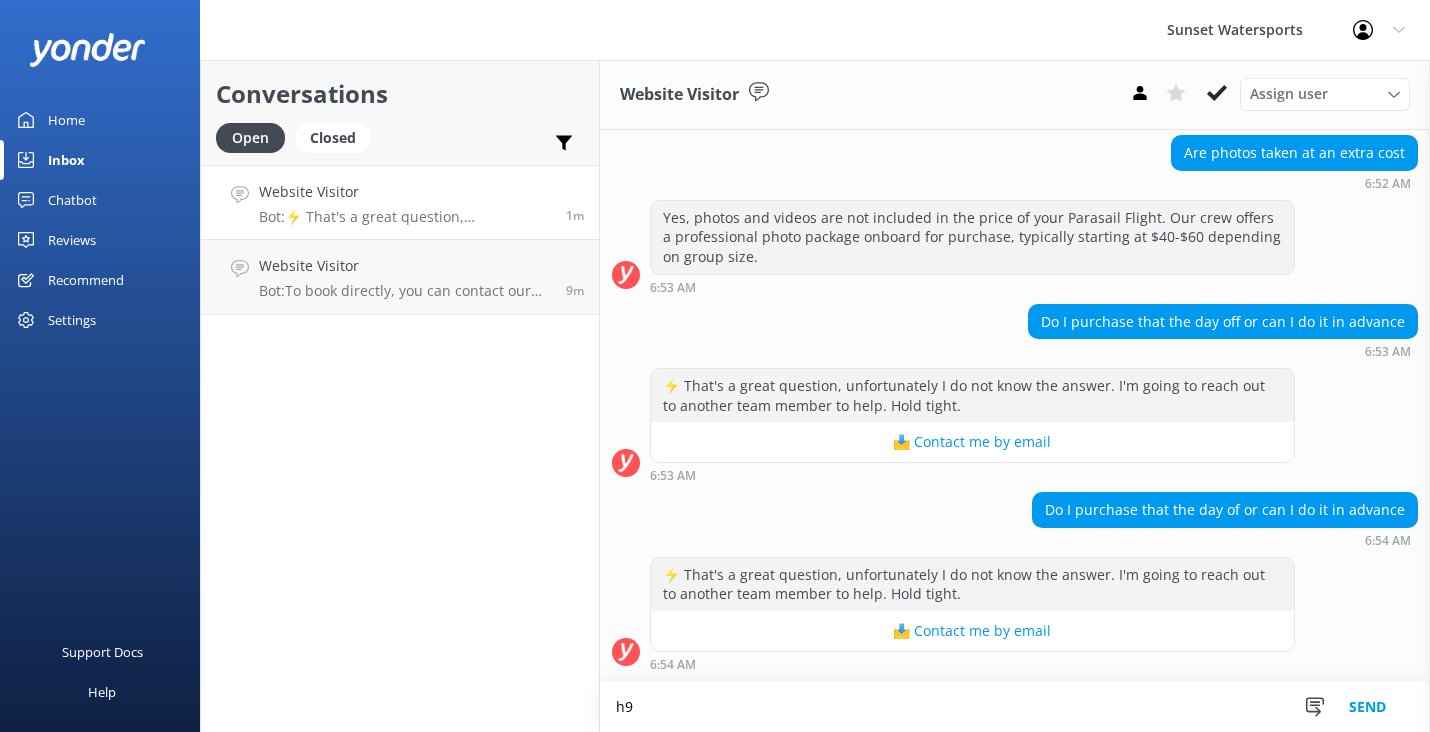 scroll, scrollTop: 496, scrollLeft: 0, axis: vertical 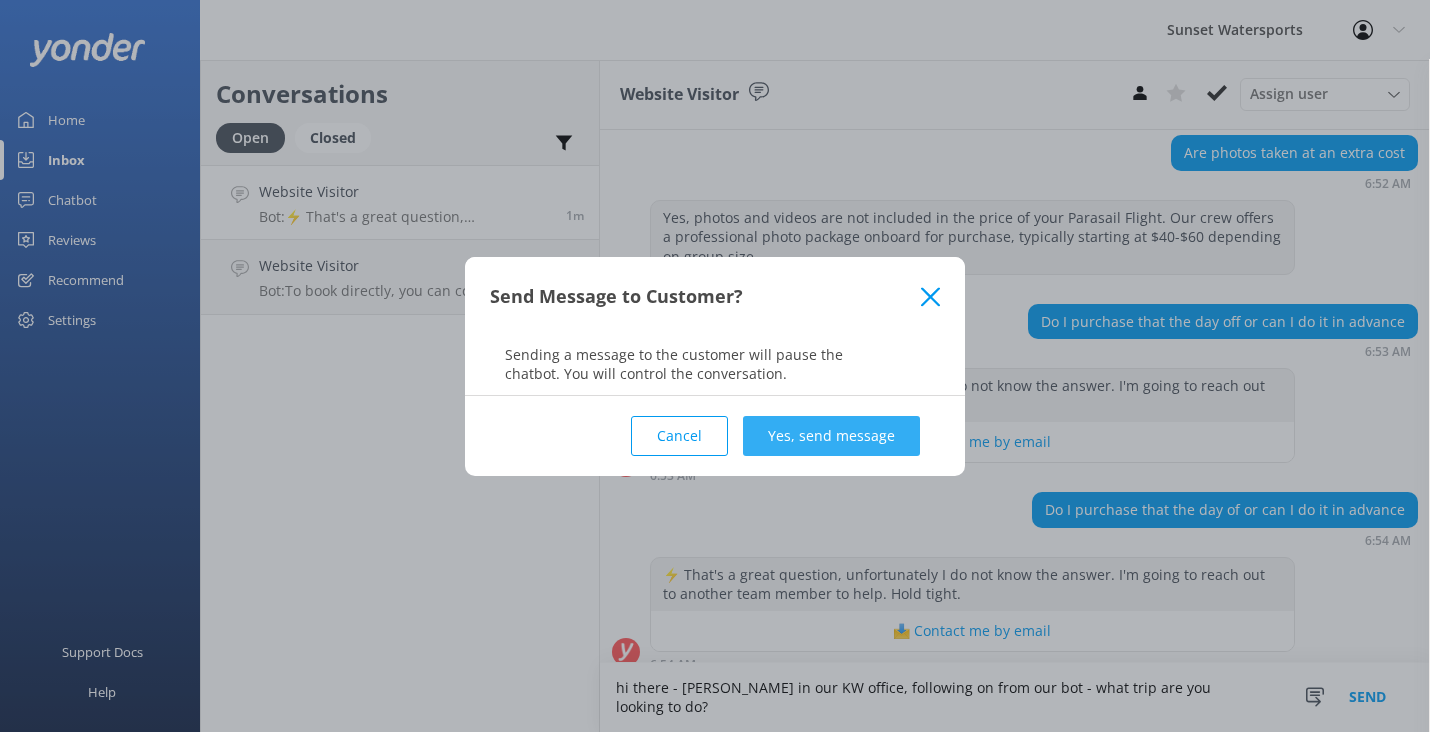 type on "hi there - [PERSON_NAME] in our KW office, following on from our bot - what trip are you looking to do?" 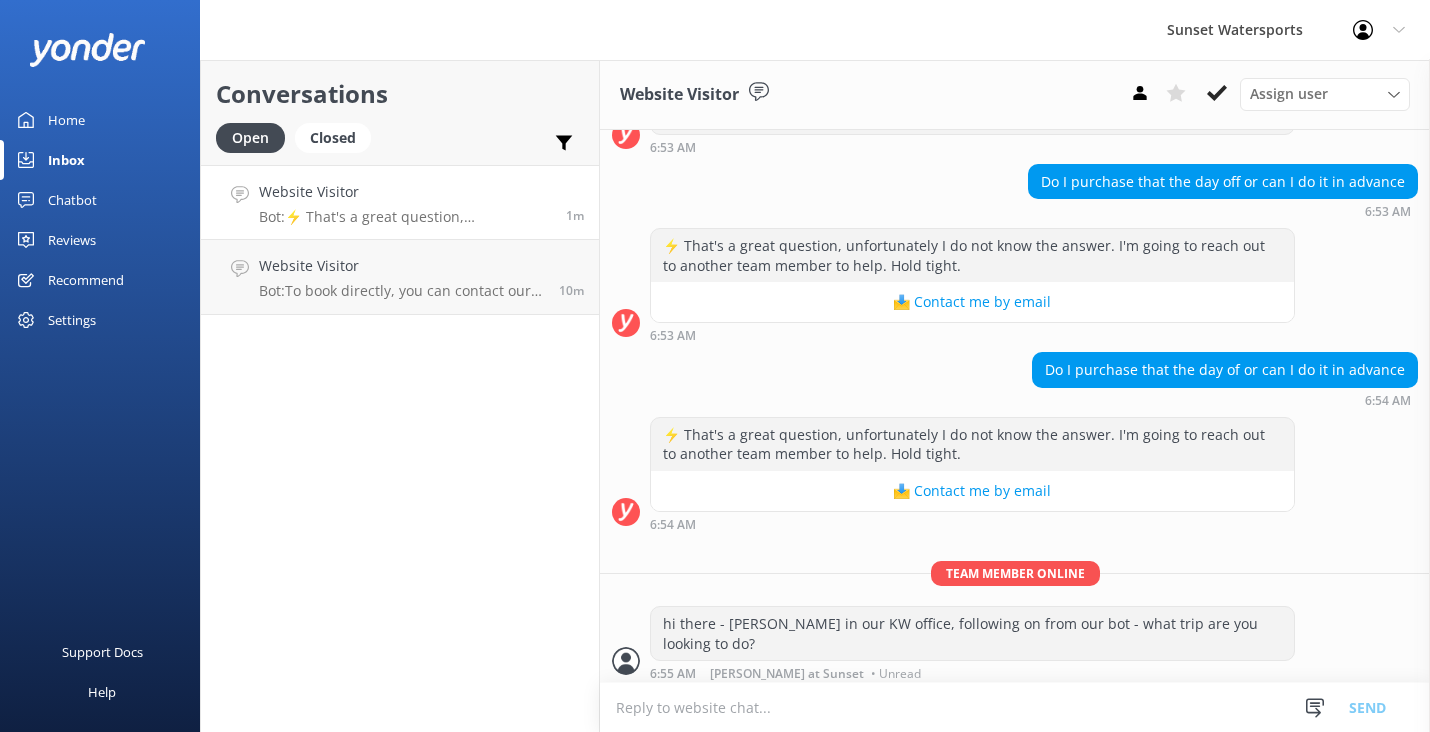 scroll, scrollTop: 625, scrollLeft: 0, axis: vertical 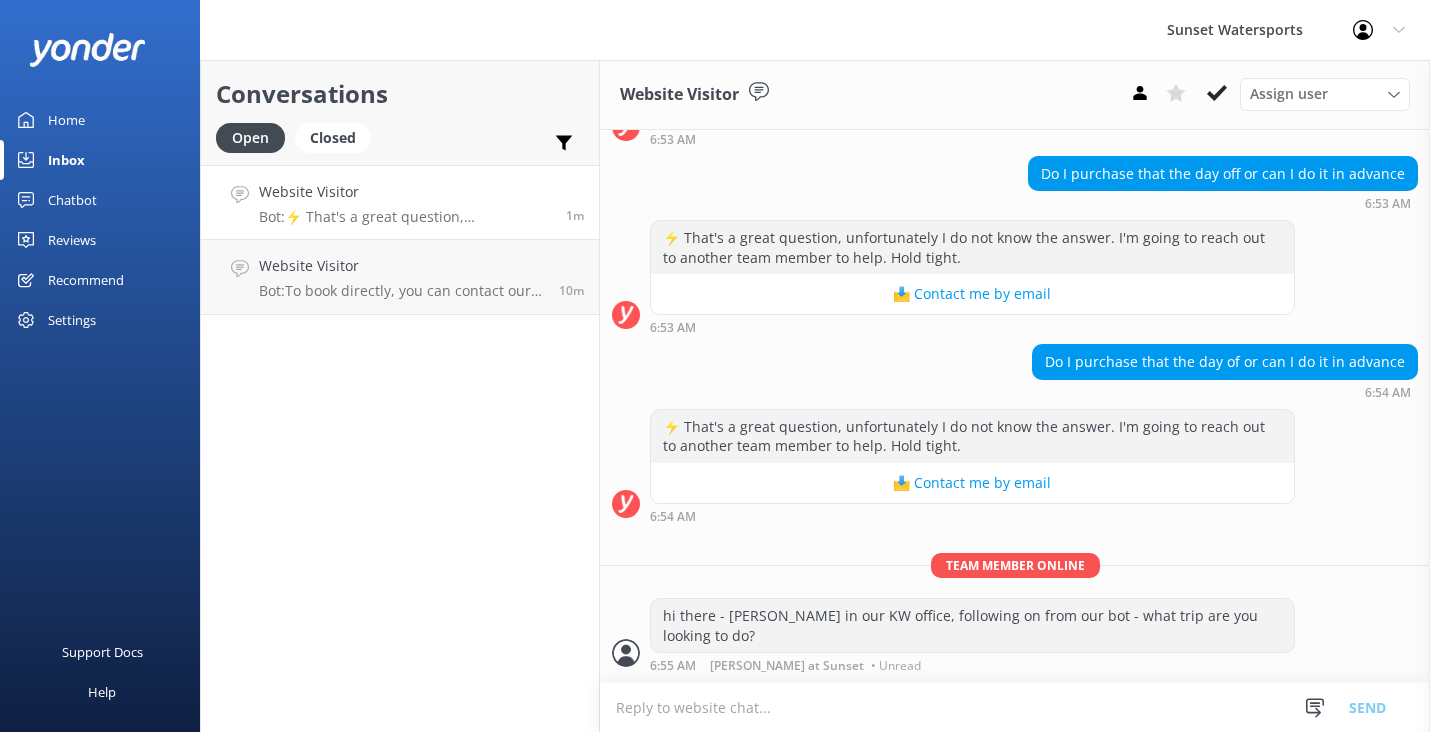 click at bounding box center (1015, 707) 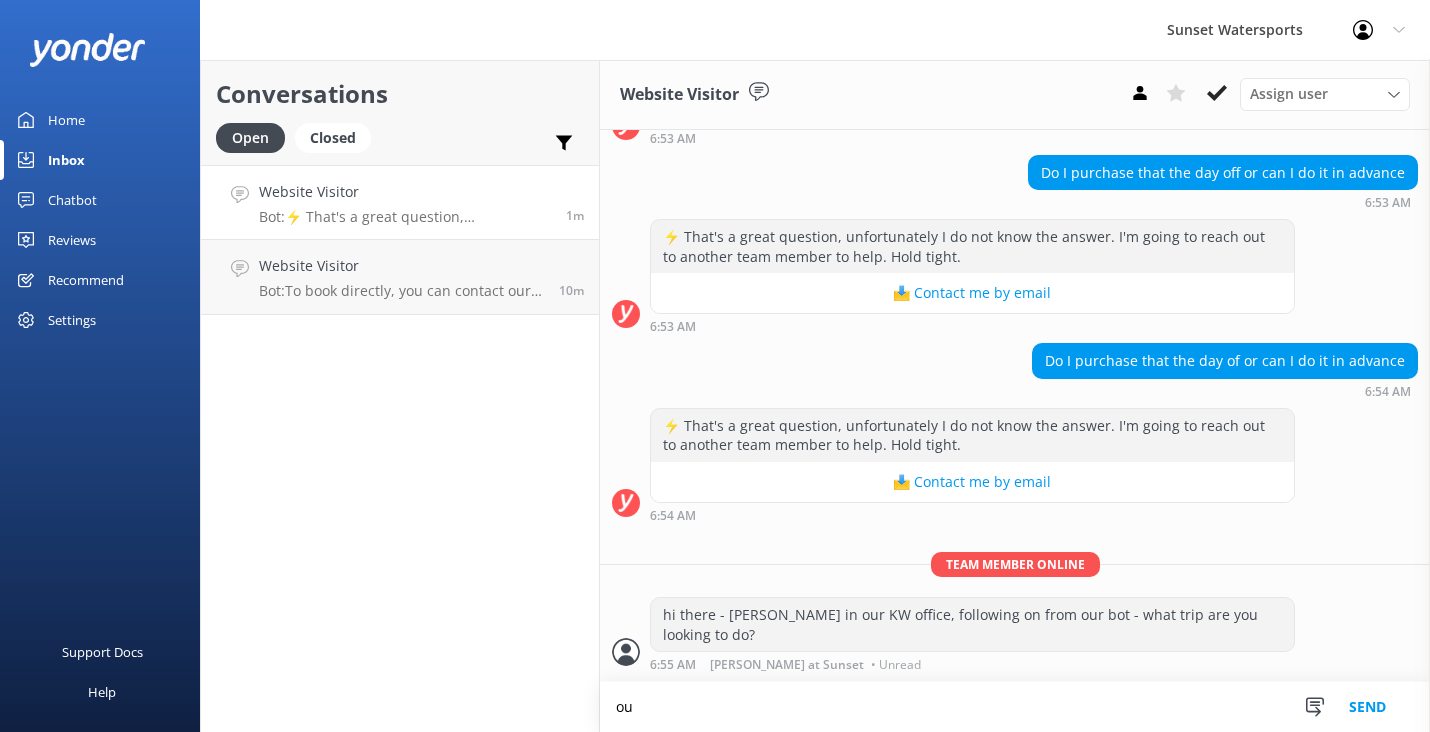 type on "o" 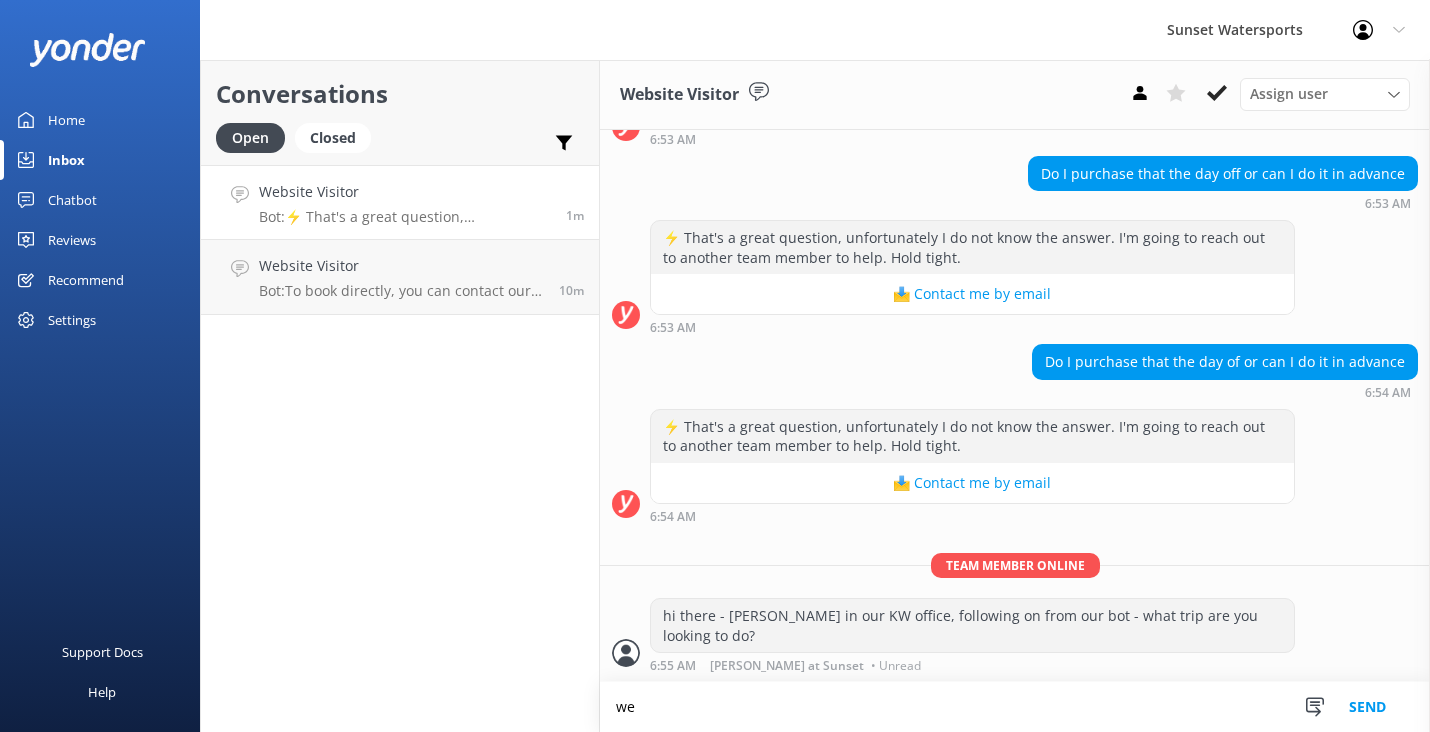 scroll, scrollTop: 626, scrollLeft: 0, axis: vertical 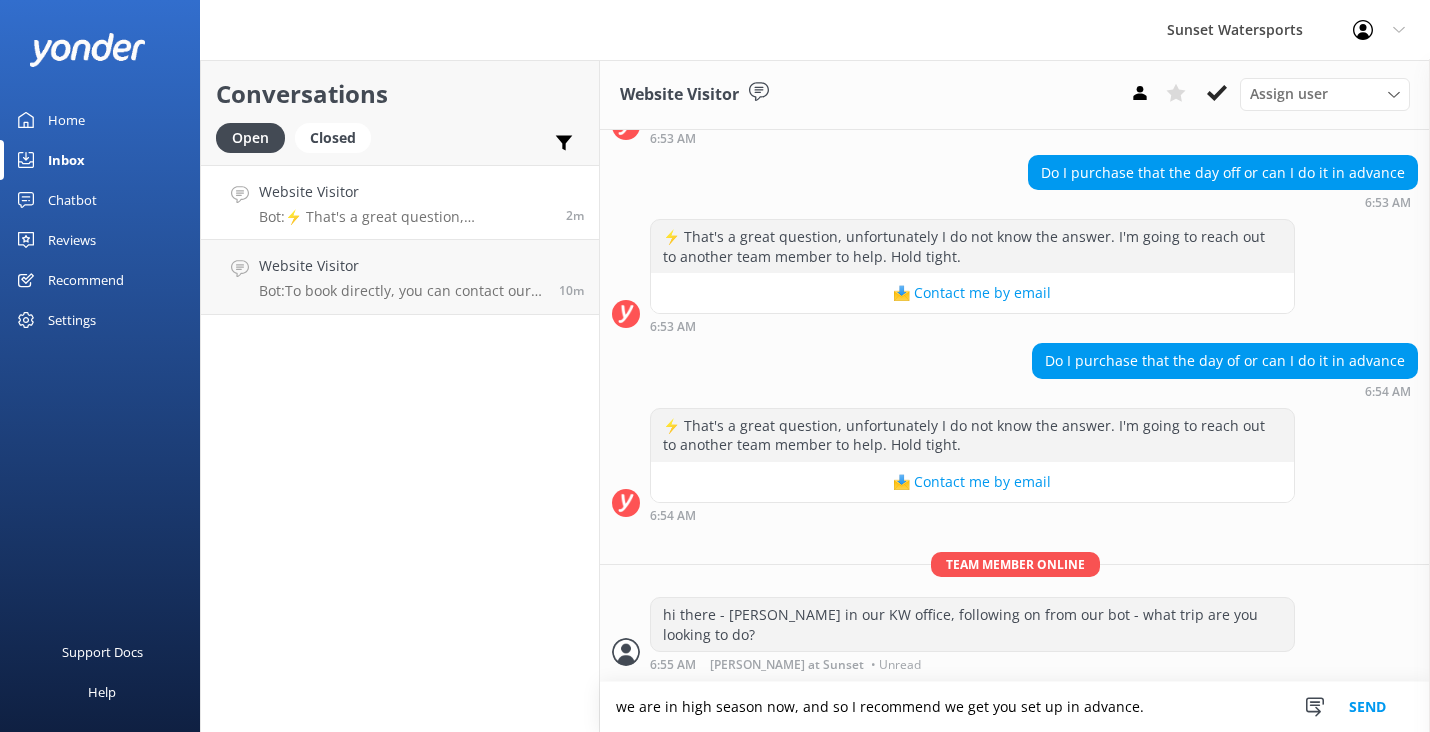 type on "we are in high season now, and so I recommend we get you set up in advance." 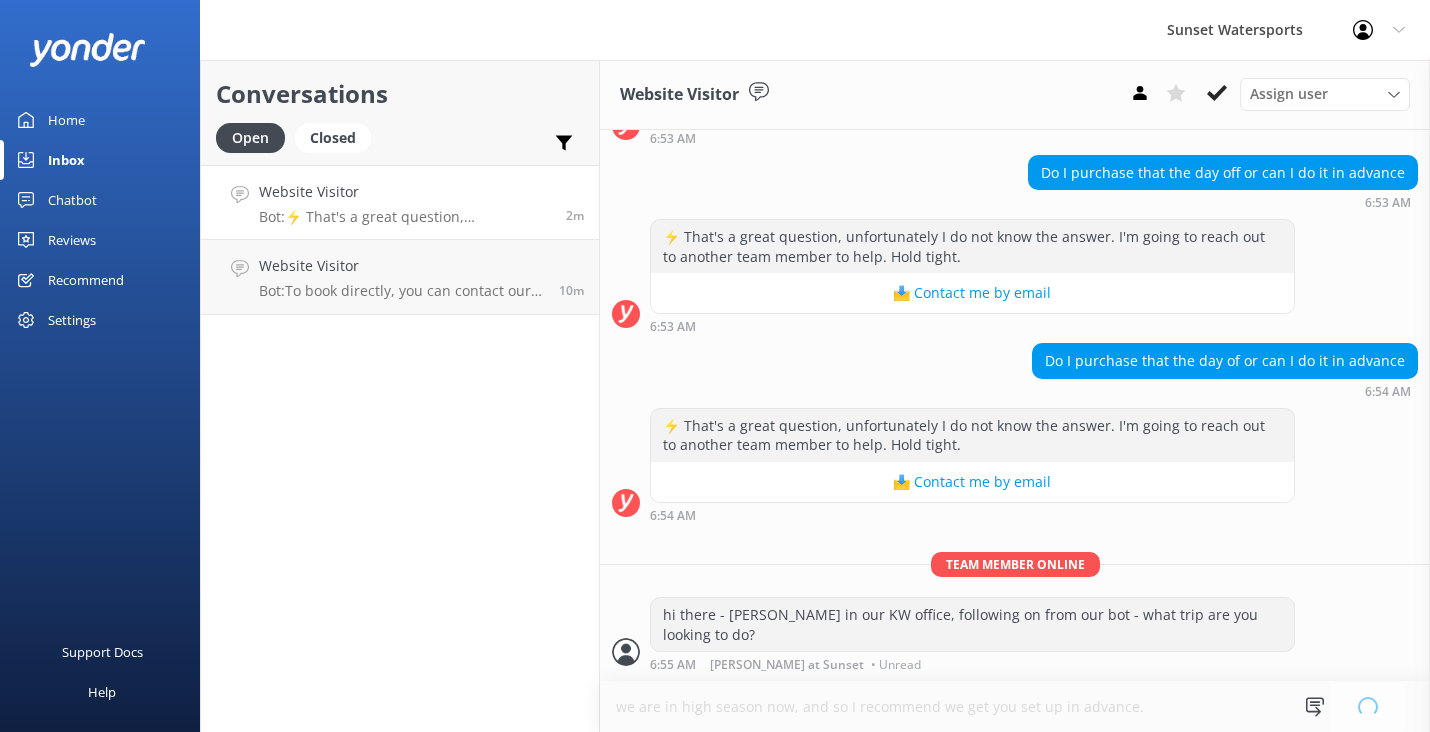 type 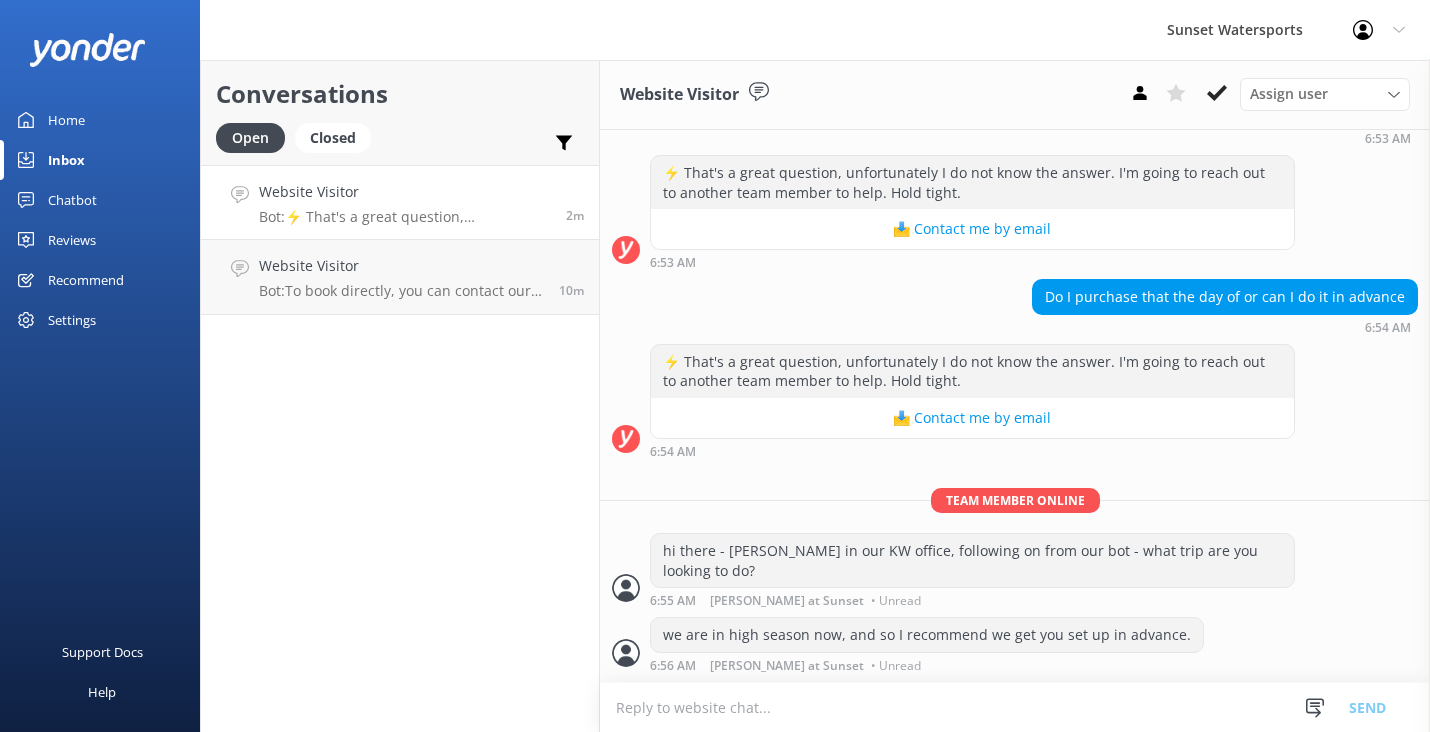 scroll, scrollTop: 689, scrollLeft: 0, axis: vertical 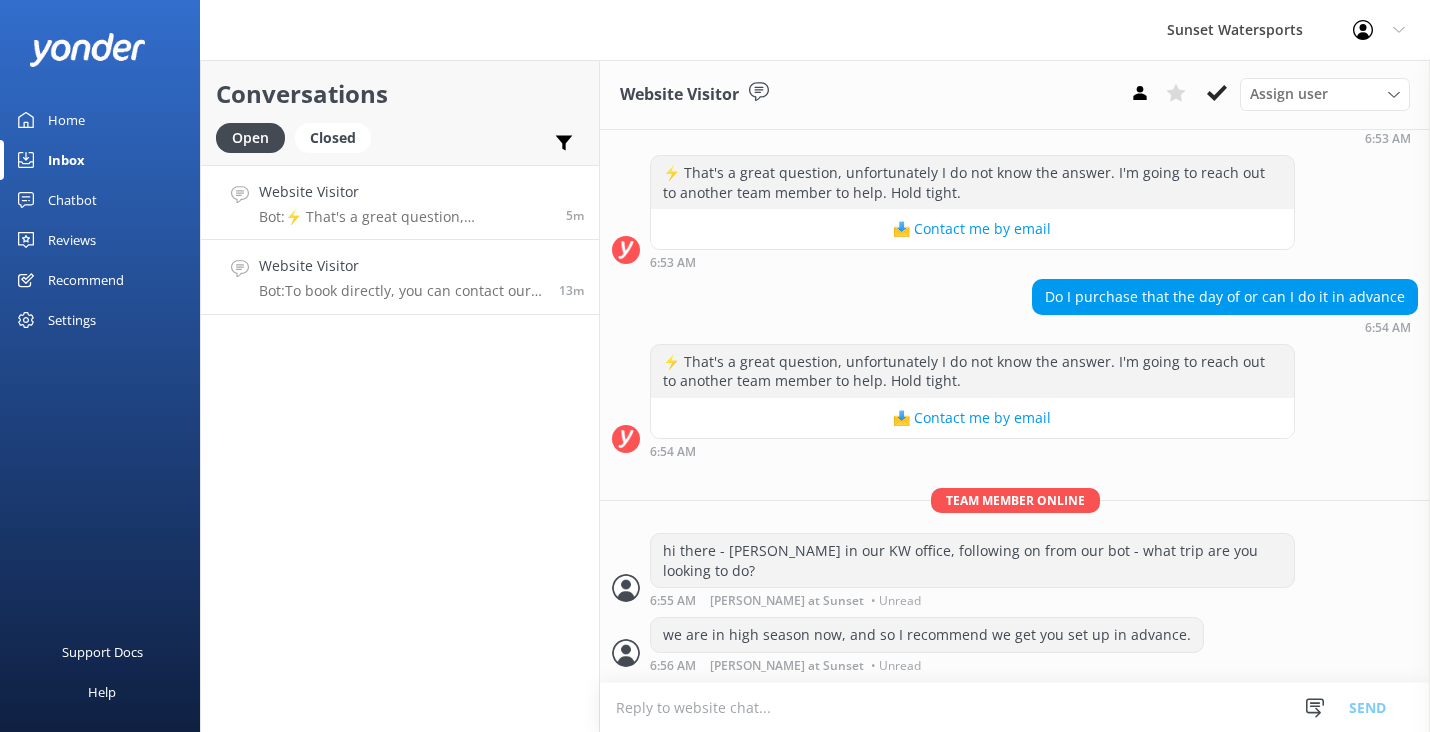 click on "Website Visitor" at bounding box center [401, 266] 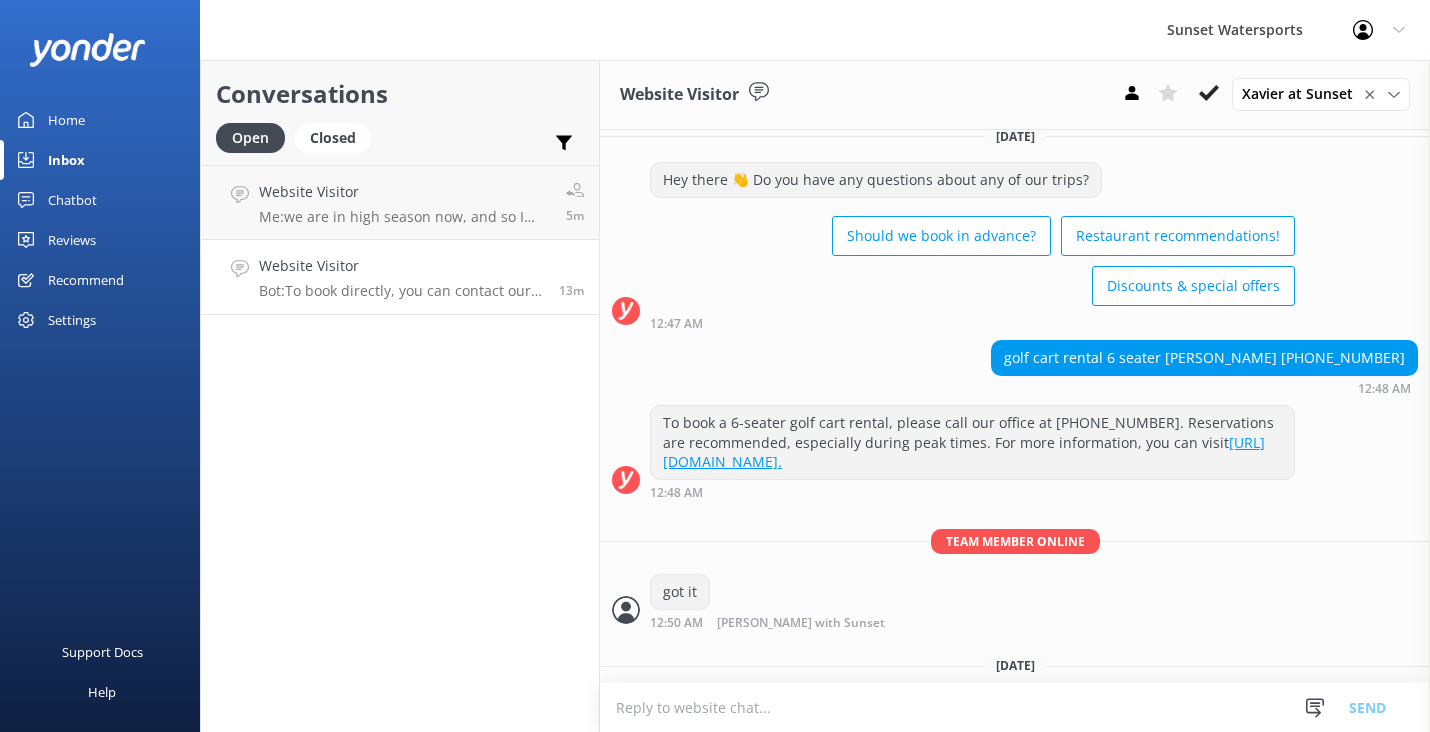 scroll, scrollTop: 13039, scrollLeft: 0, axis: vertical 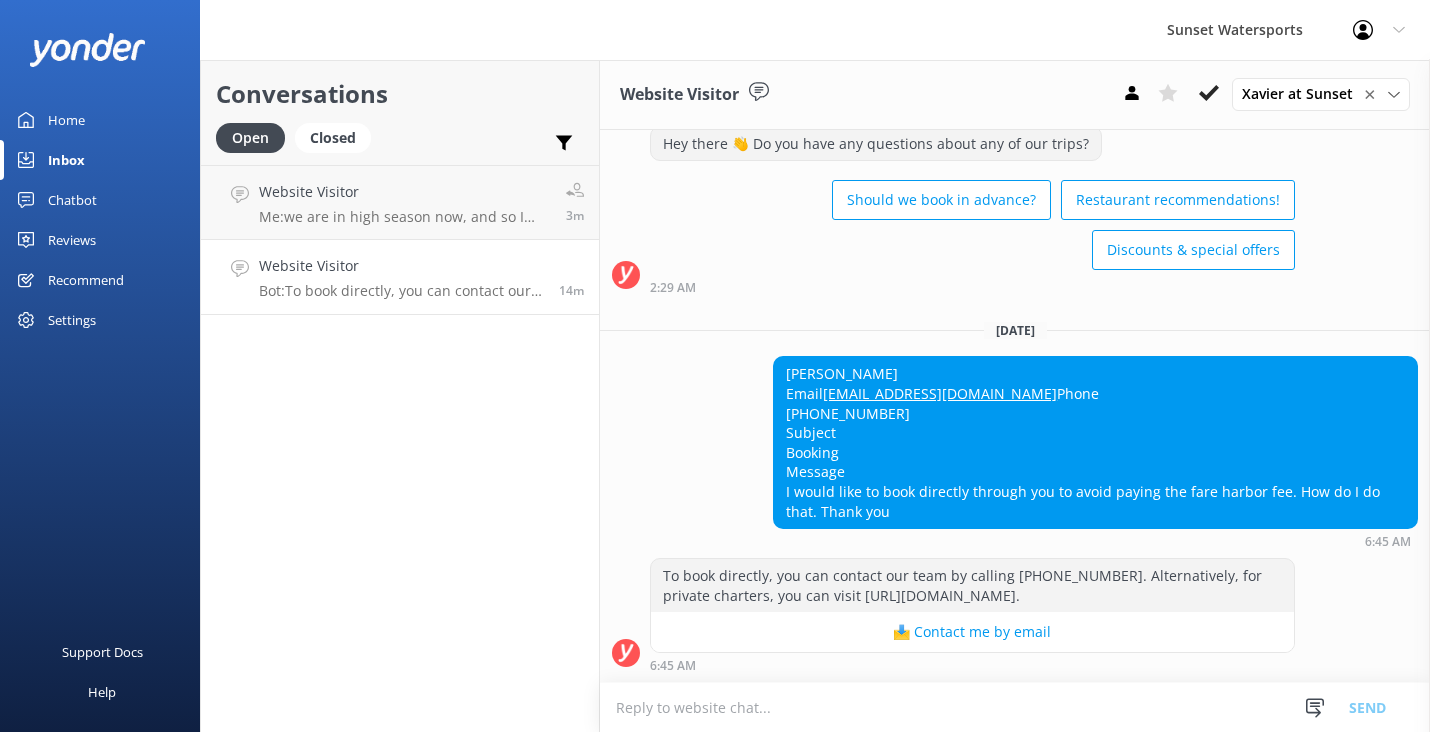 click at bounding box center [1015, 707] 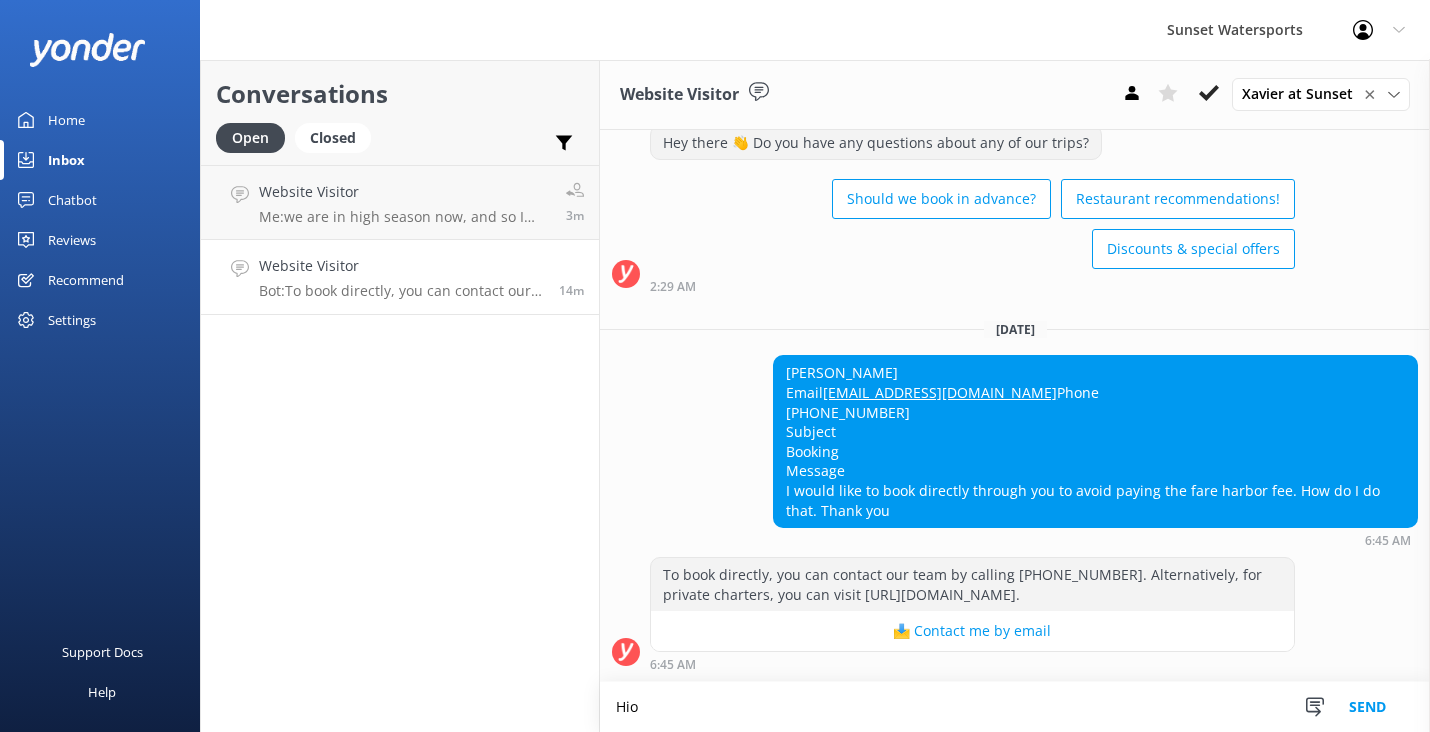 scroll, scrollTop: 13040, scrollLeft: 0, axis: vertical 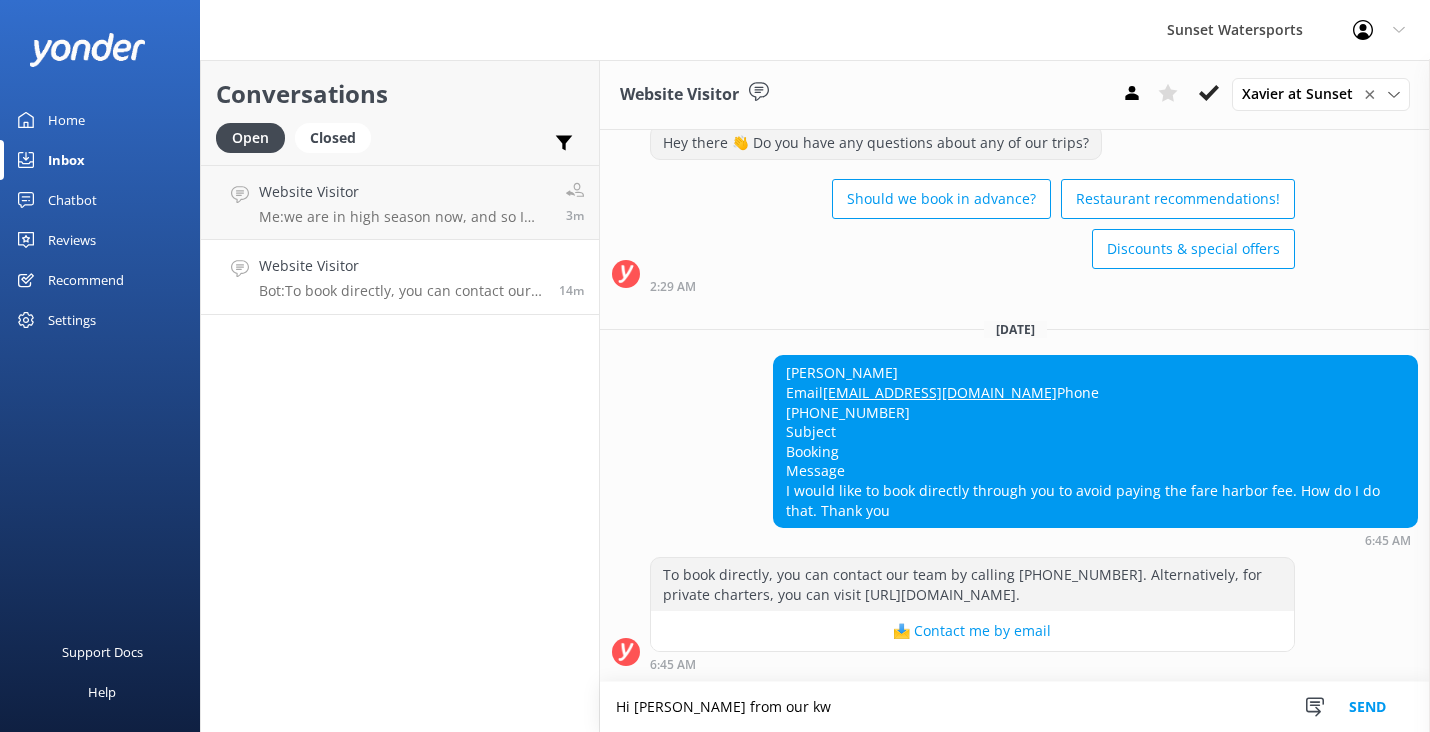 click on "Hi [PERSON_NAME] from our kw" at bounding box center [1015, 707] 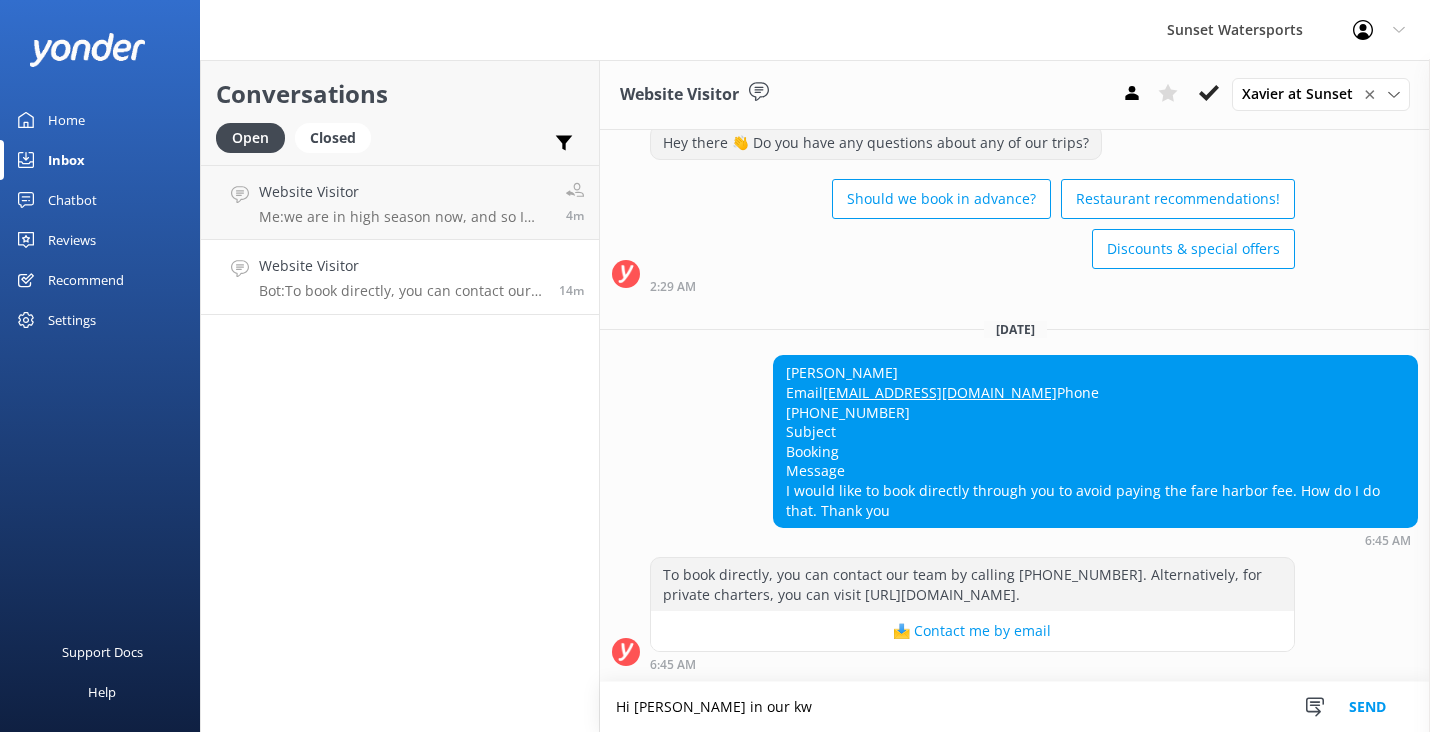 click on "Hi [PERSON_NAME] in our kw" at bounding box center [1015, 707] 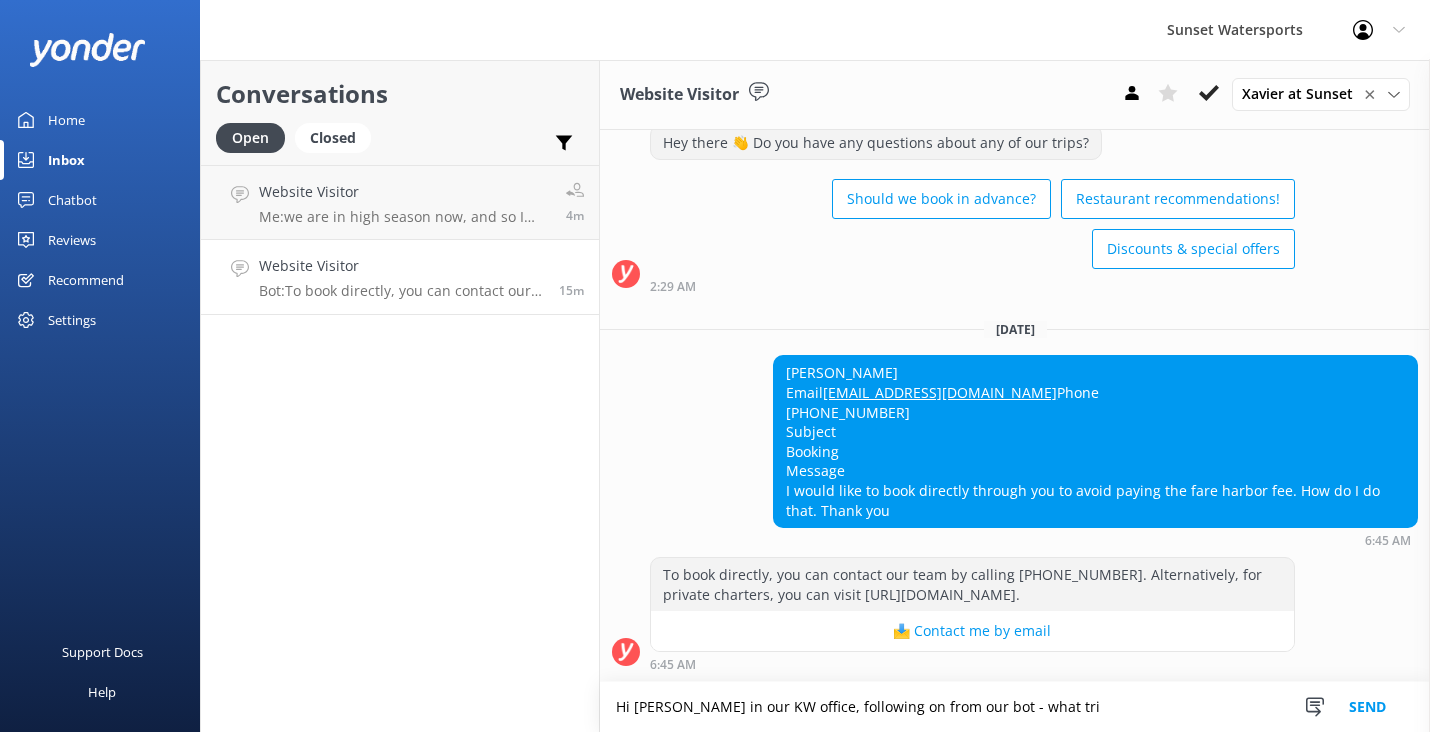 scroll, scrollTop: 13040, scrollLeft: 0, axis: vertical 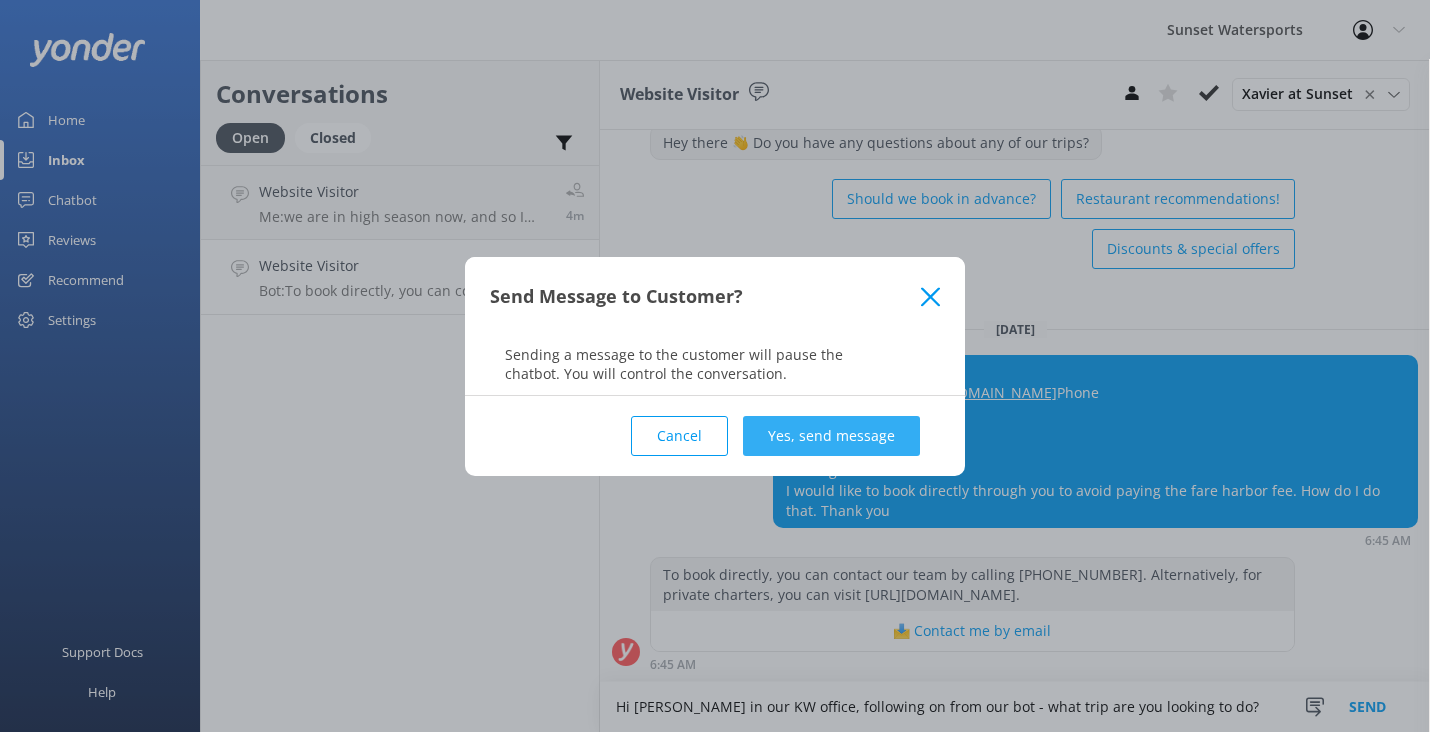 type on "Hi [PERSON_NAME] in our KW office, following on from our bot - what trip are you looking to do?" 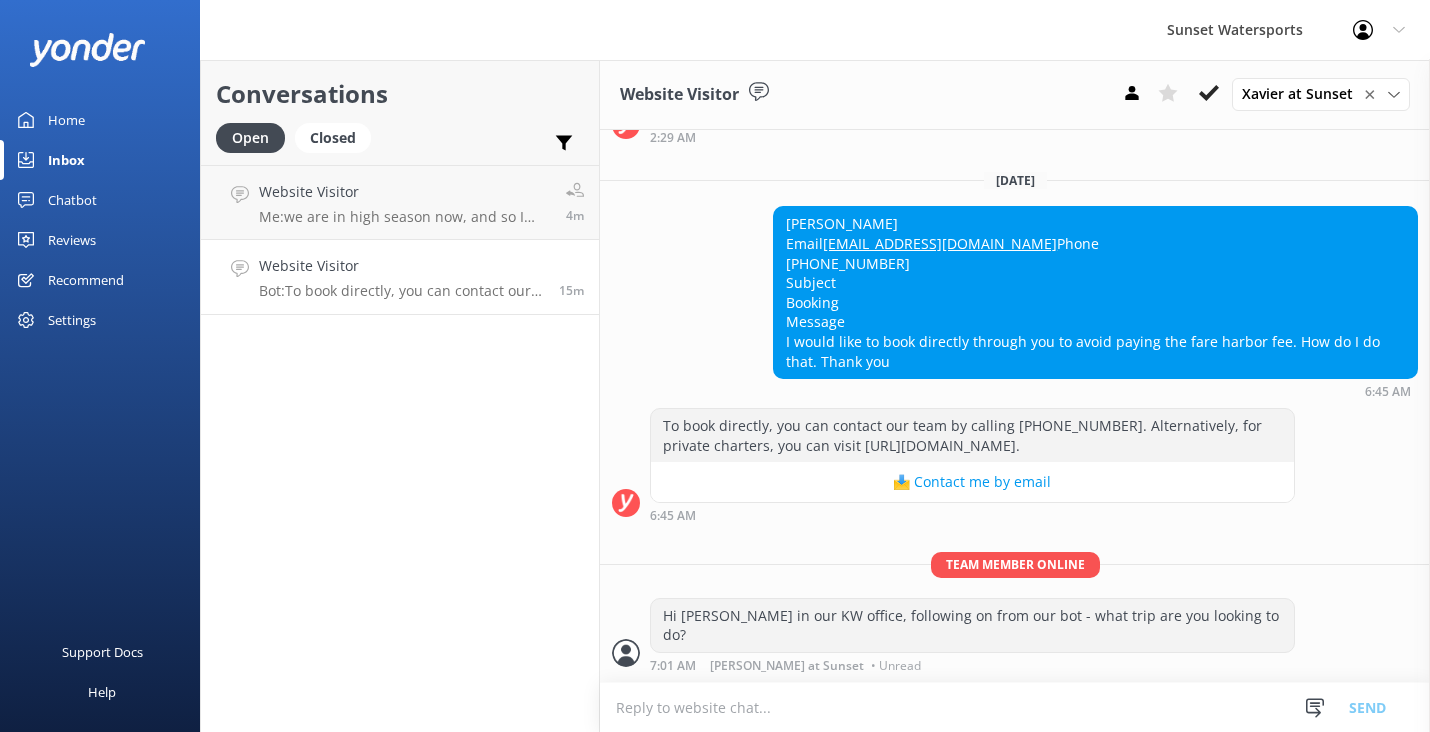 scroll, scrollTop: 13145, scrollLeft: 0, axis: vertical 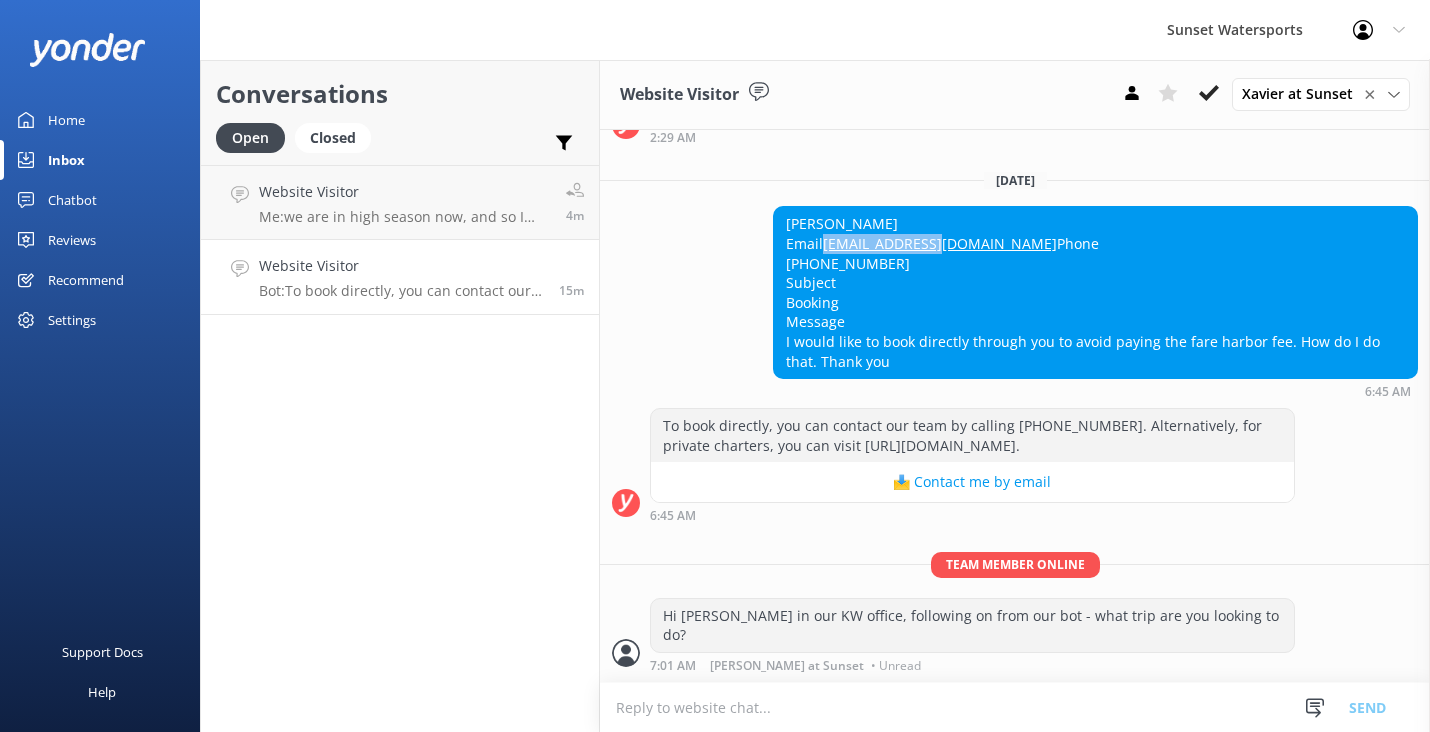 drag, startPoint x: 906, startPoint y: 245, endPoint x: 781, endPoint y: 246, distance: 125.004 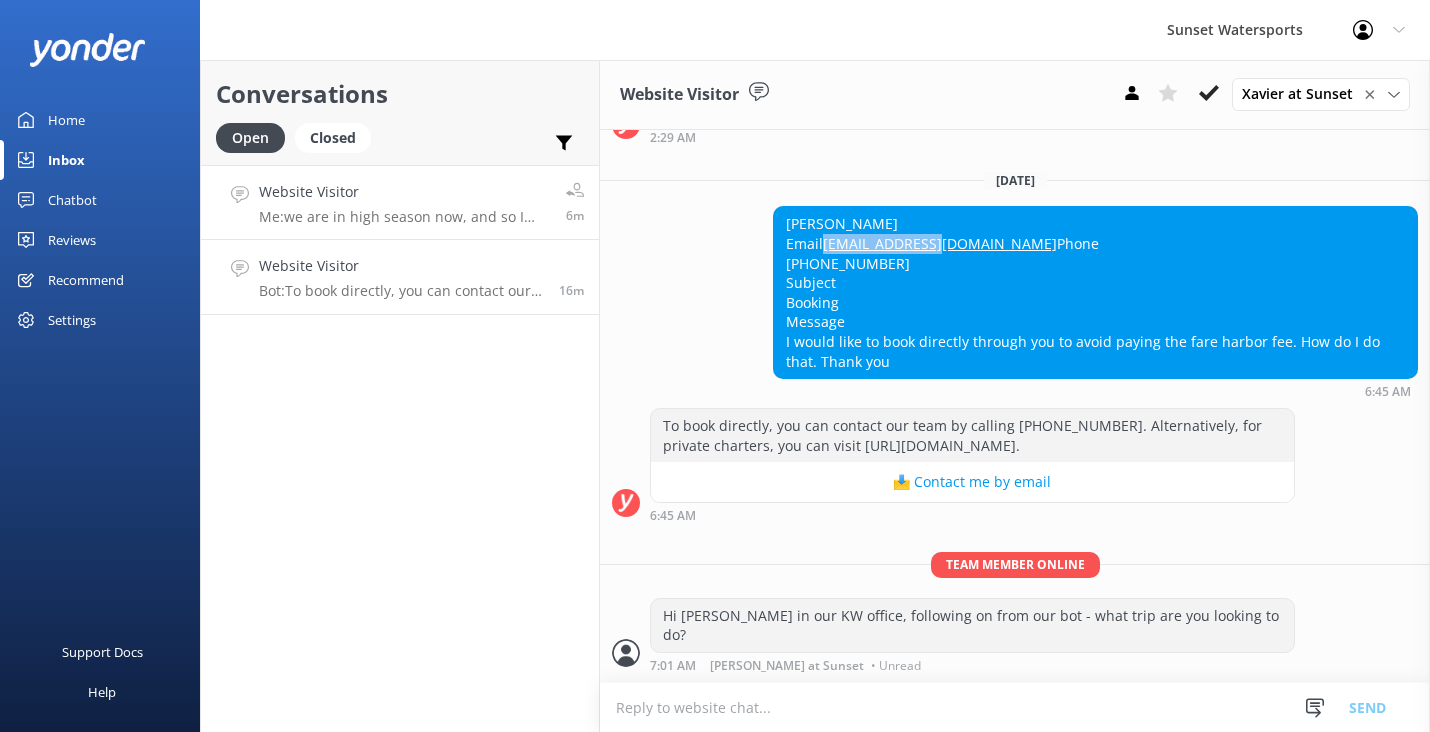 click on "Website Visitor" at bounding box center [405, 192] 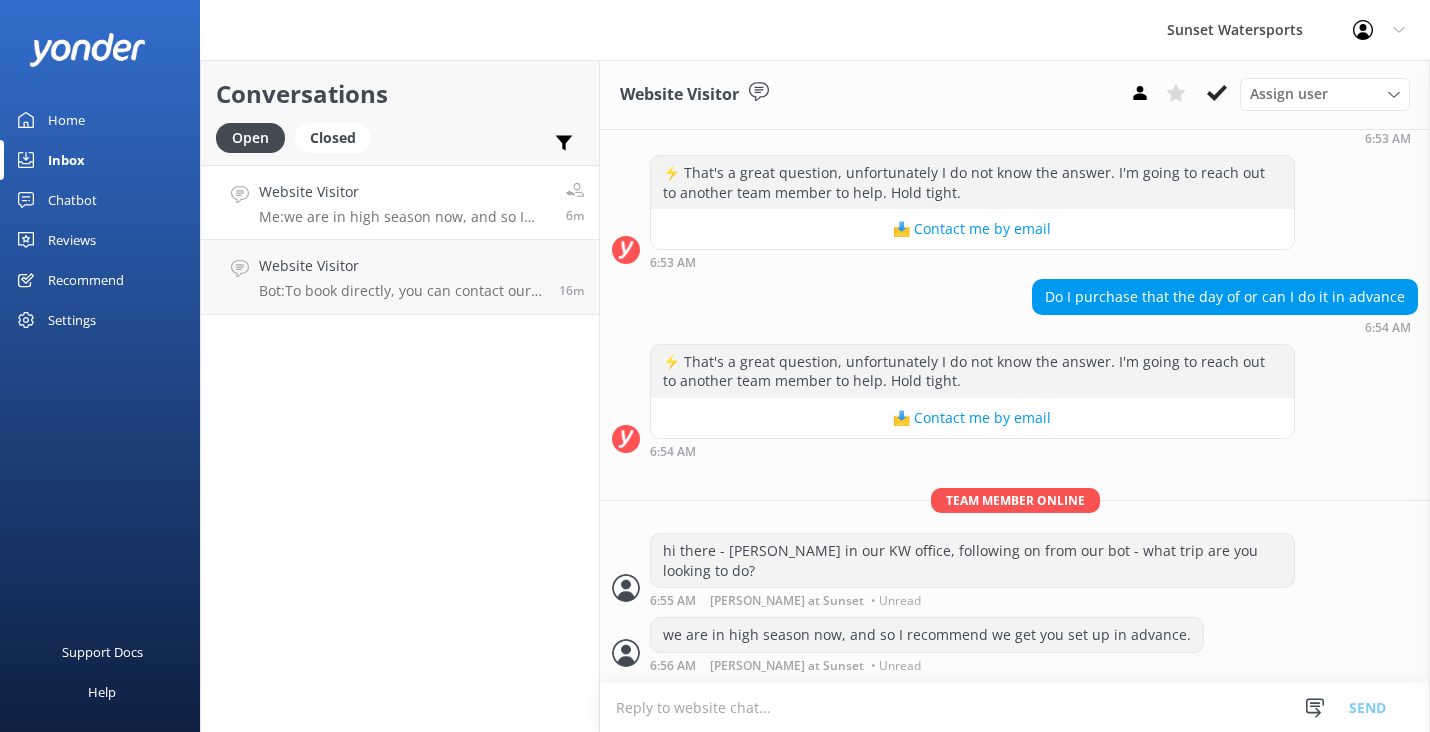 scroll, scrollTop: 689, scrollLeft: 0, axis: vertical 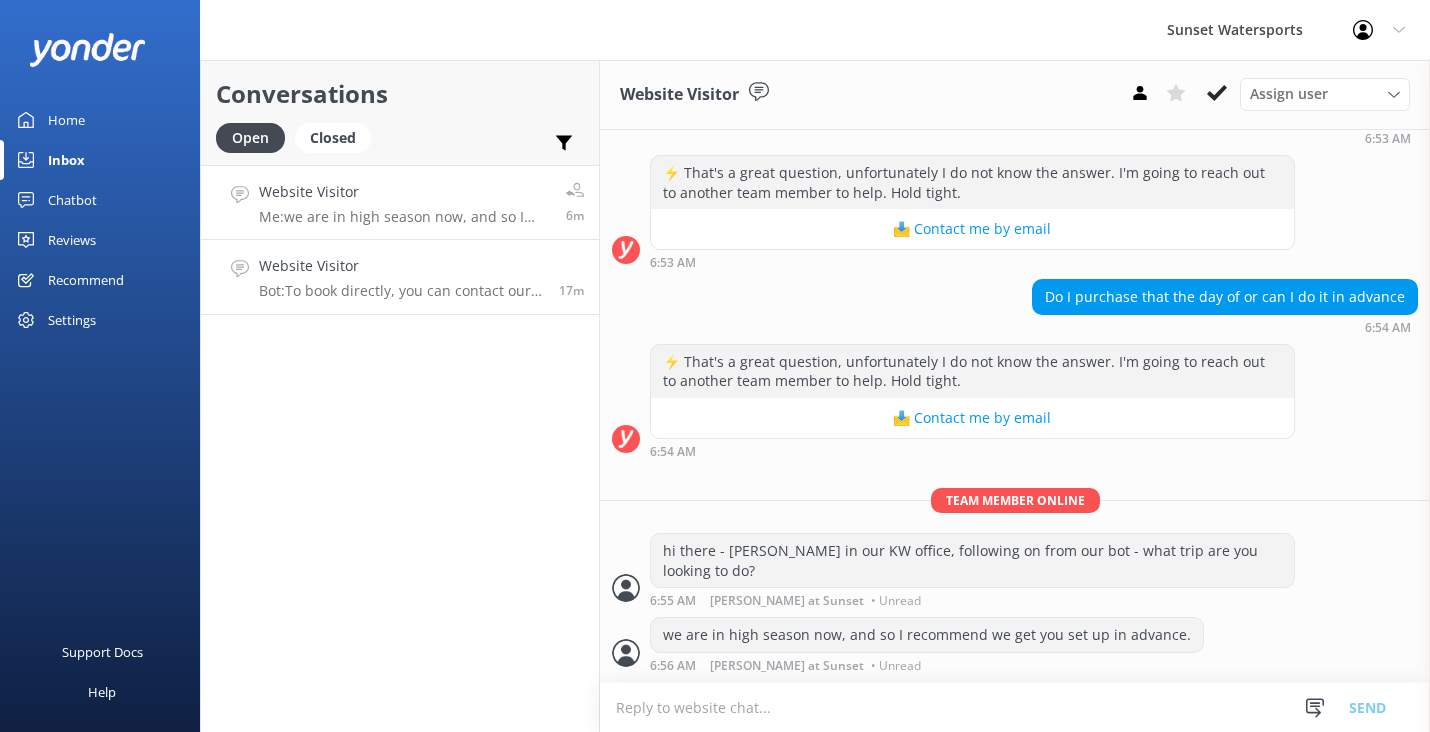 click on "Website Visitor" at bounding box center [401, 266] 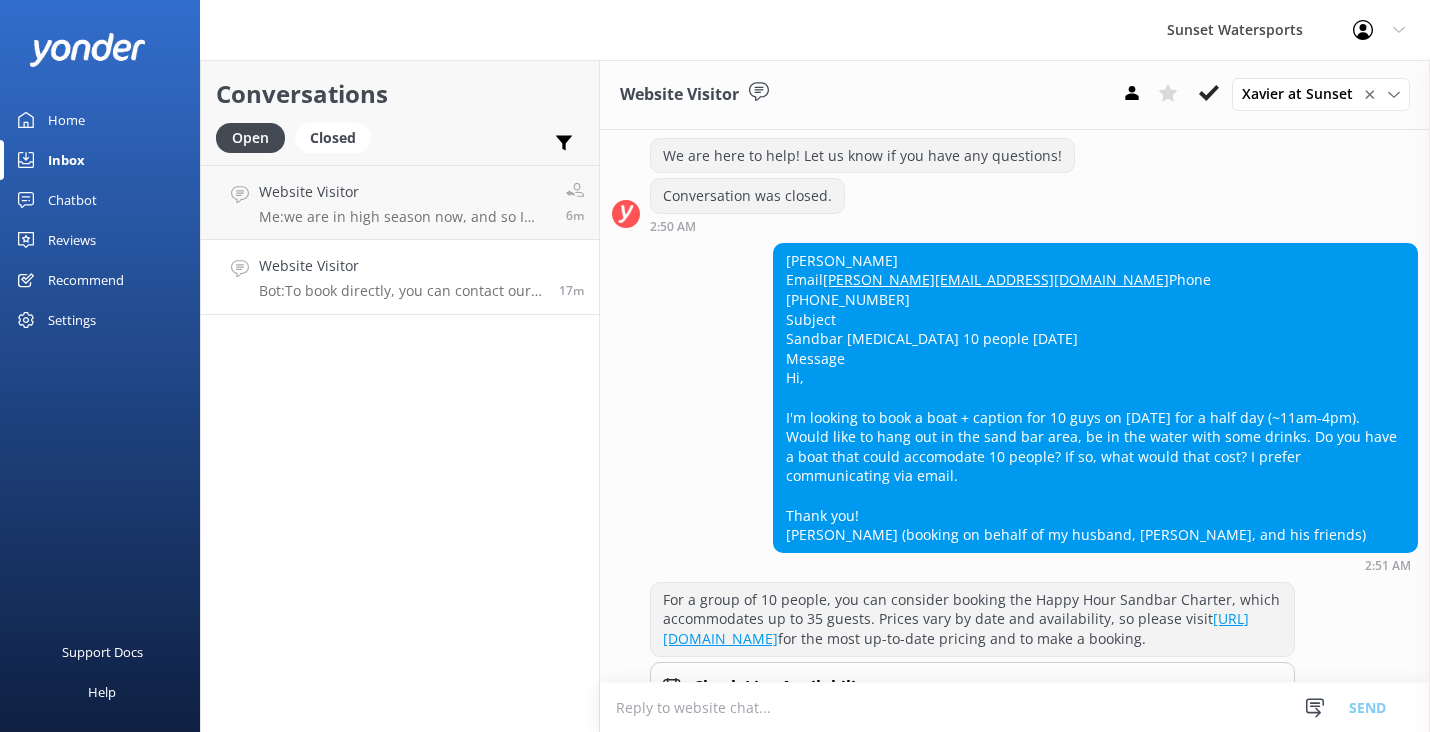 scroll, scrollTop: 13145, scrollLeft: 0, axis: vertical 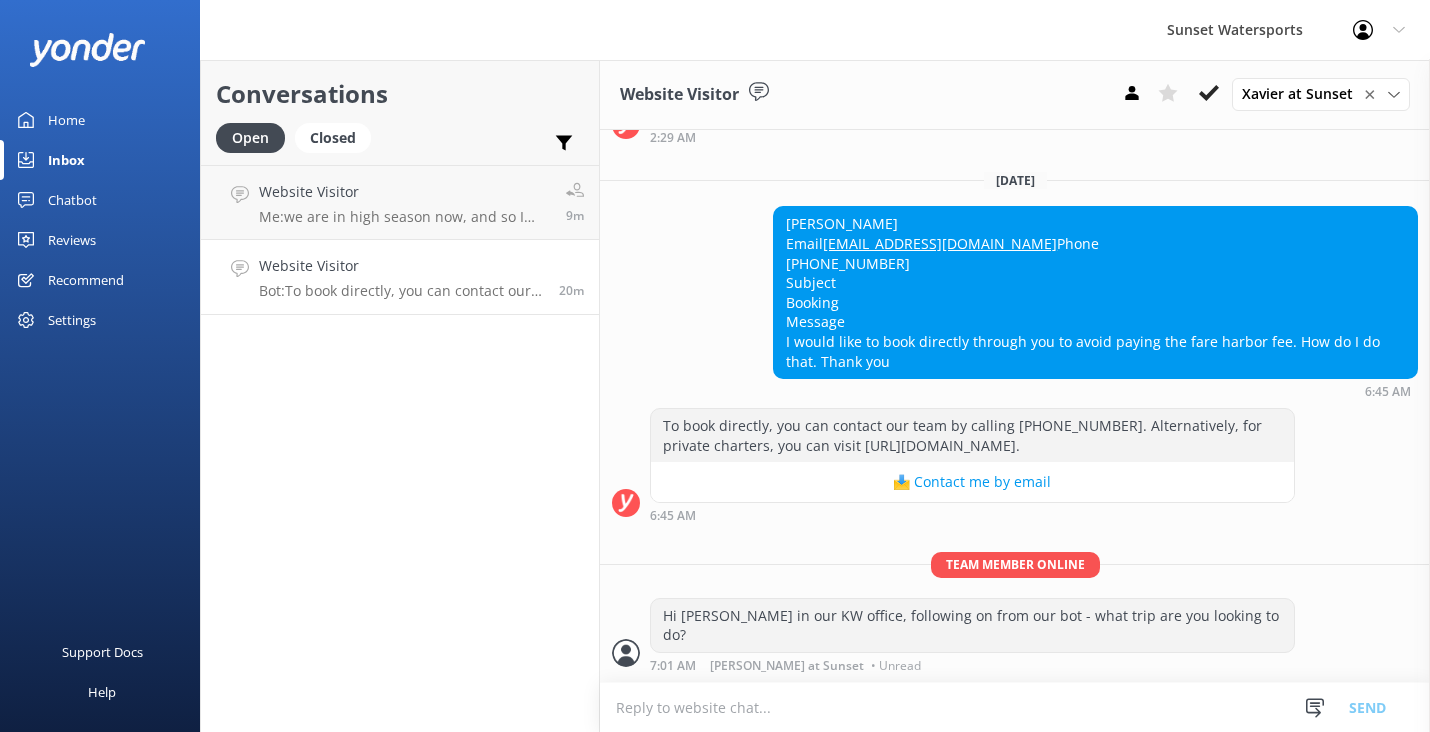 click at bounding box center (1015, 707) 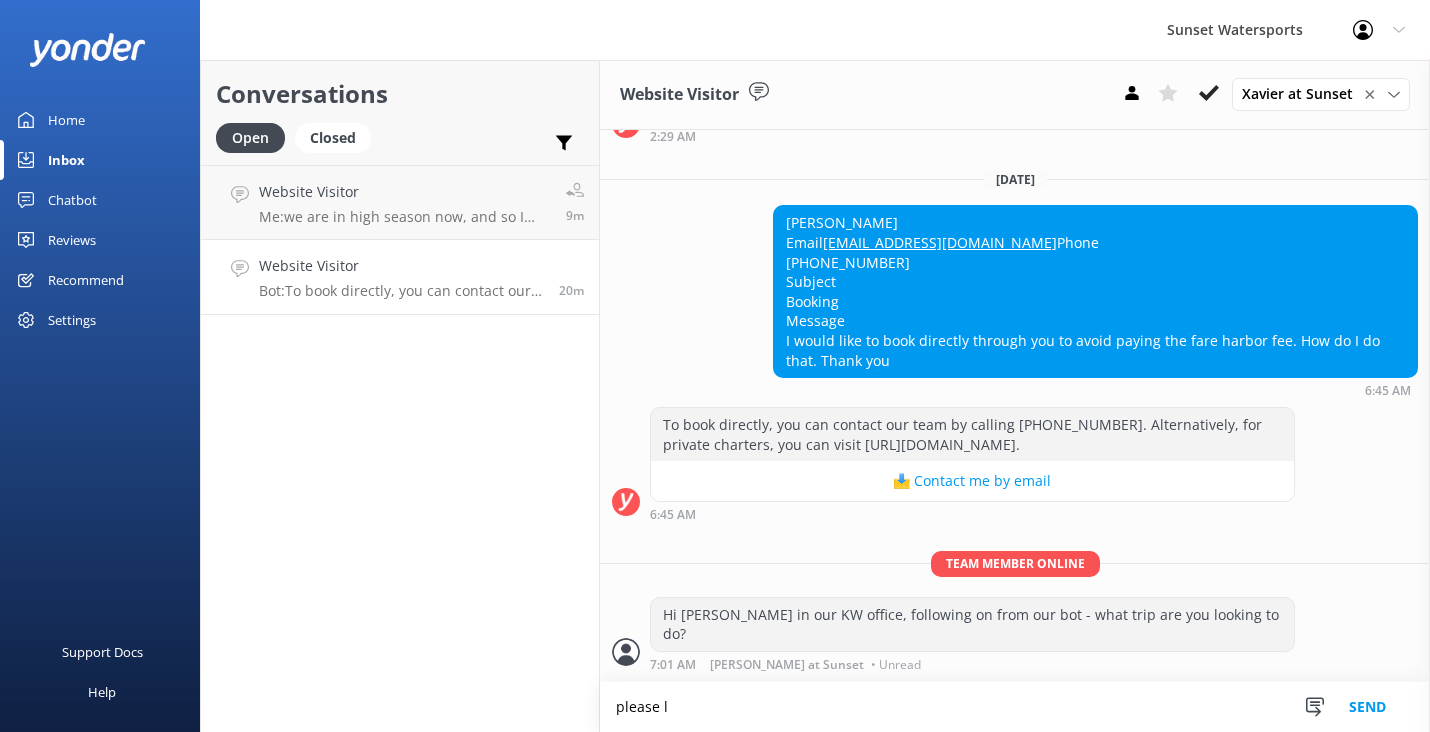 scroll, scrollTop: 13146, scrollLeft: 0, axis: vertical 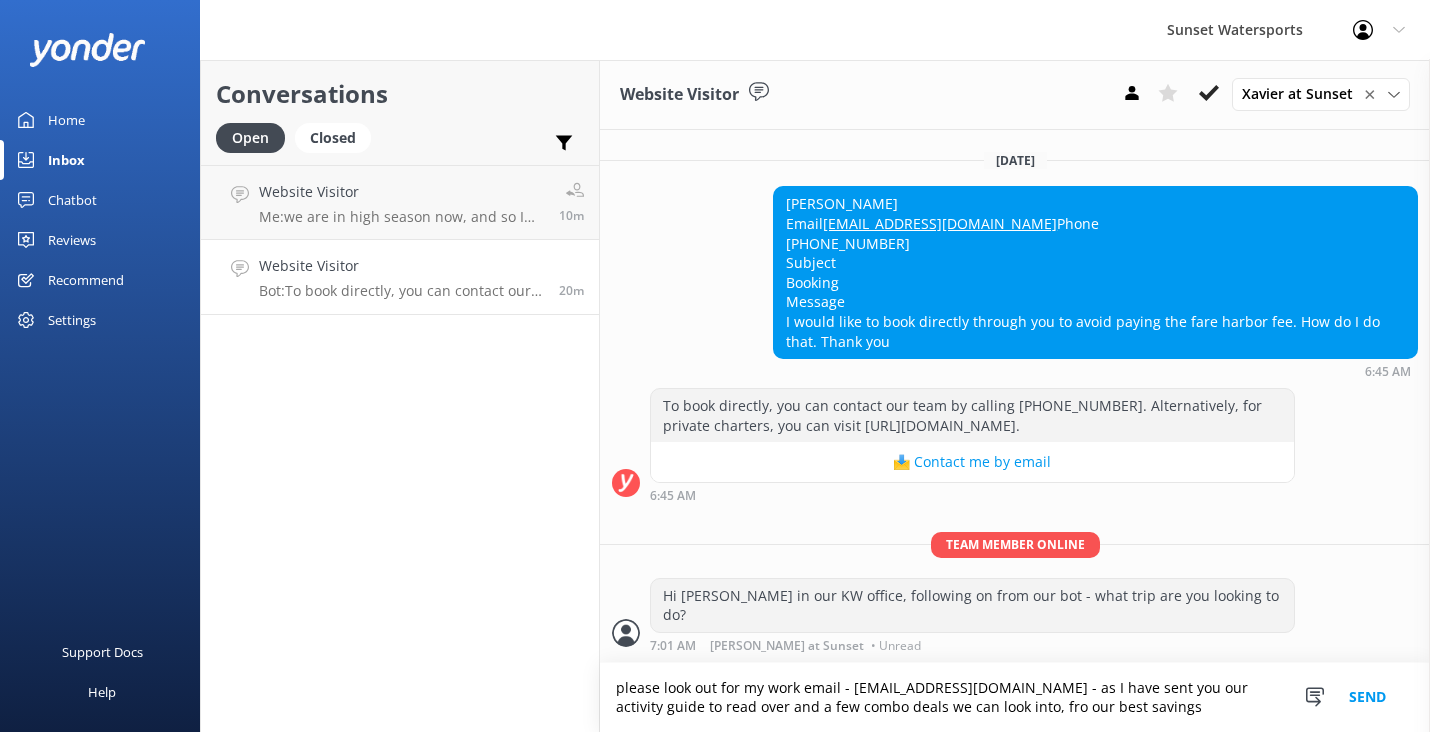 click on "please look out for my work email - [EMAIL_ADDRESS][DOMAIN_NAME] - as I have sent you our activity guide to read over and a few combo deals we can look into, fro our best savings" at bounding box center [1015, 697] 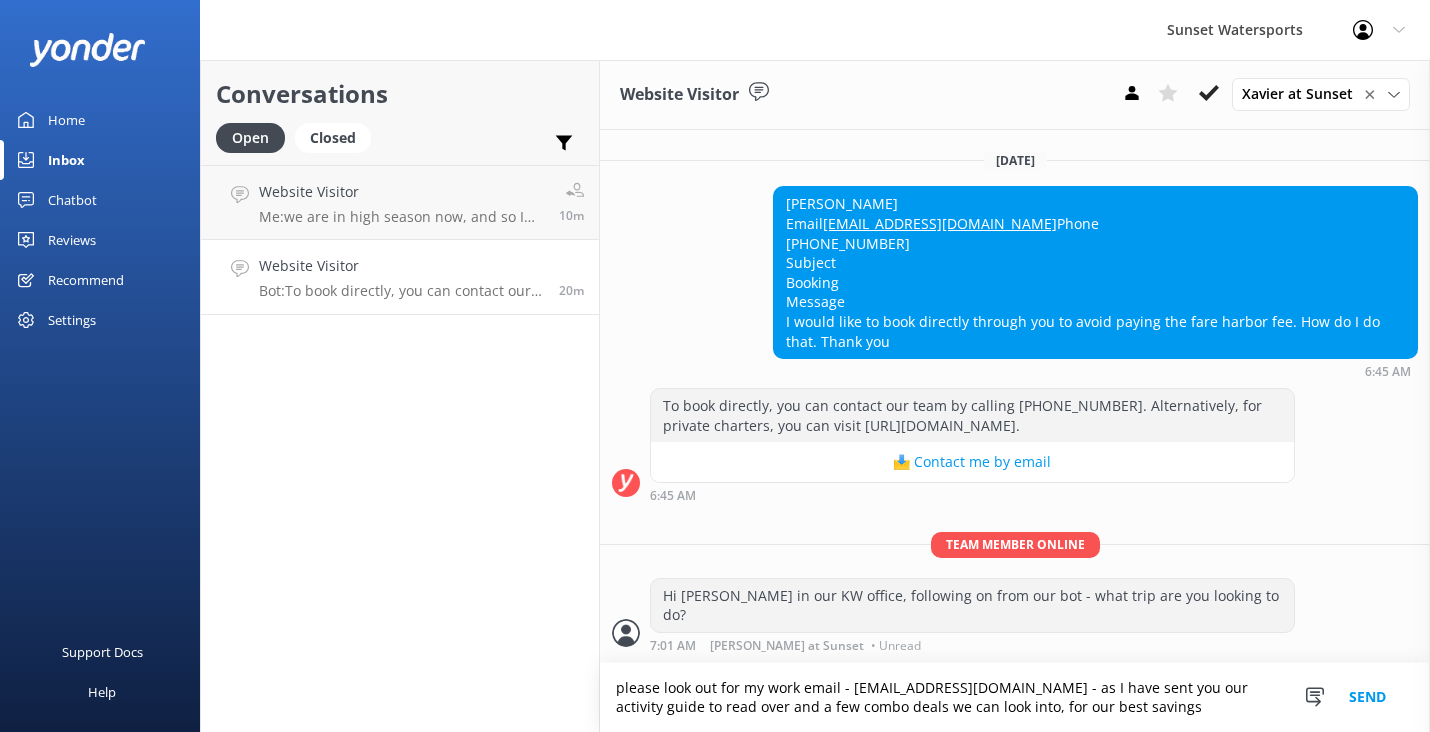 click on "please look out for my work email - [EMAIL_ADDRESS][DOMAIN_NAME] - as I have sent you our activity guide to read over and a few combo deals we can look into, for our best savings" at bounding box center (1015, 697) 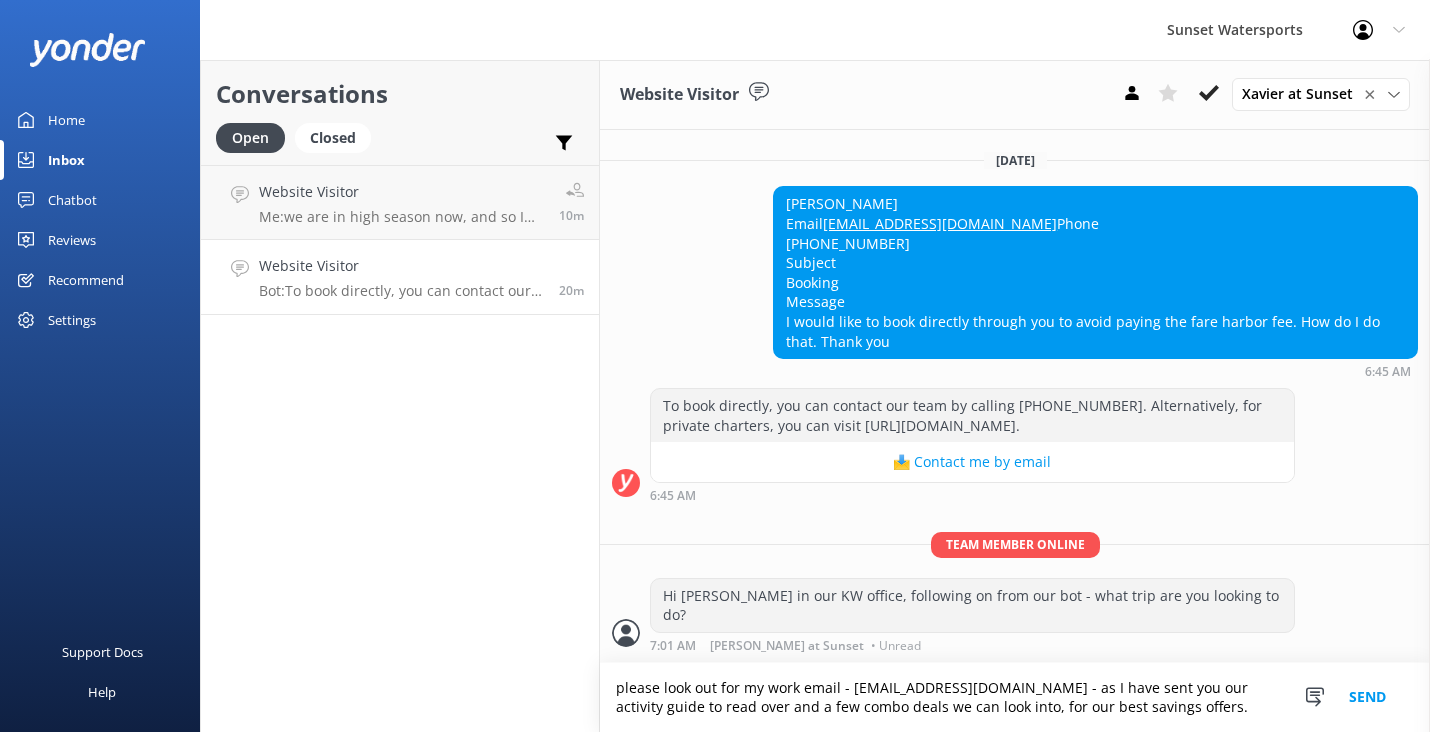 type on "please look out for my work email - [EMAIL_ADDRESS][DOMAIN_NAME] - as I have sent you our activity guide to read over and a few combo deals we can look into, for our best savings offers." 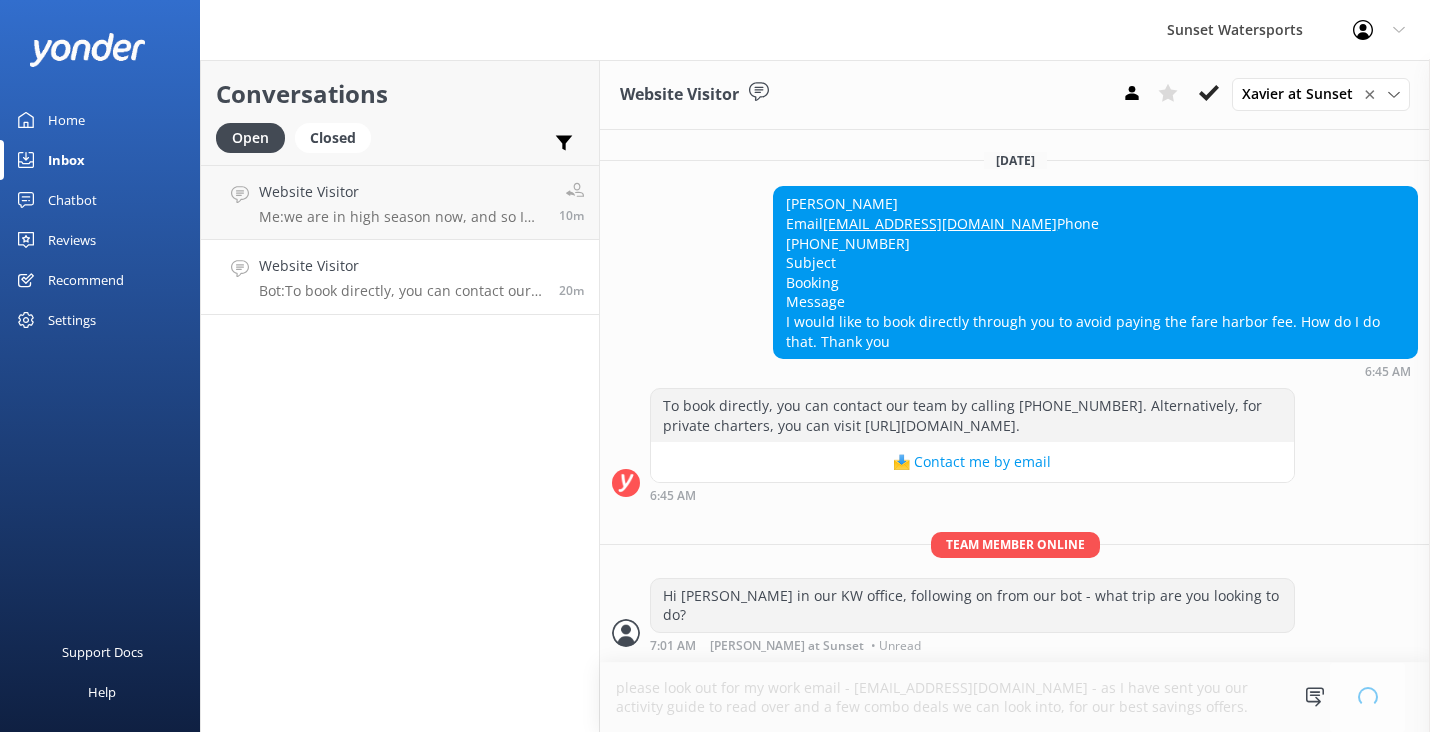 type 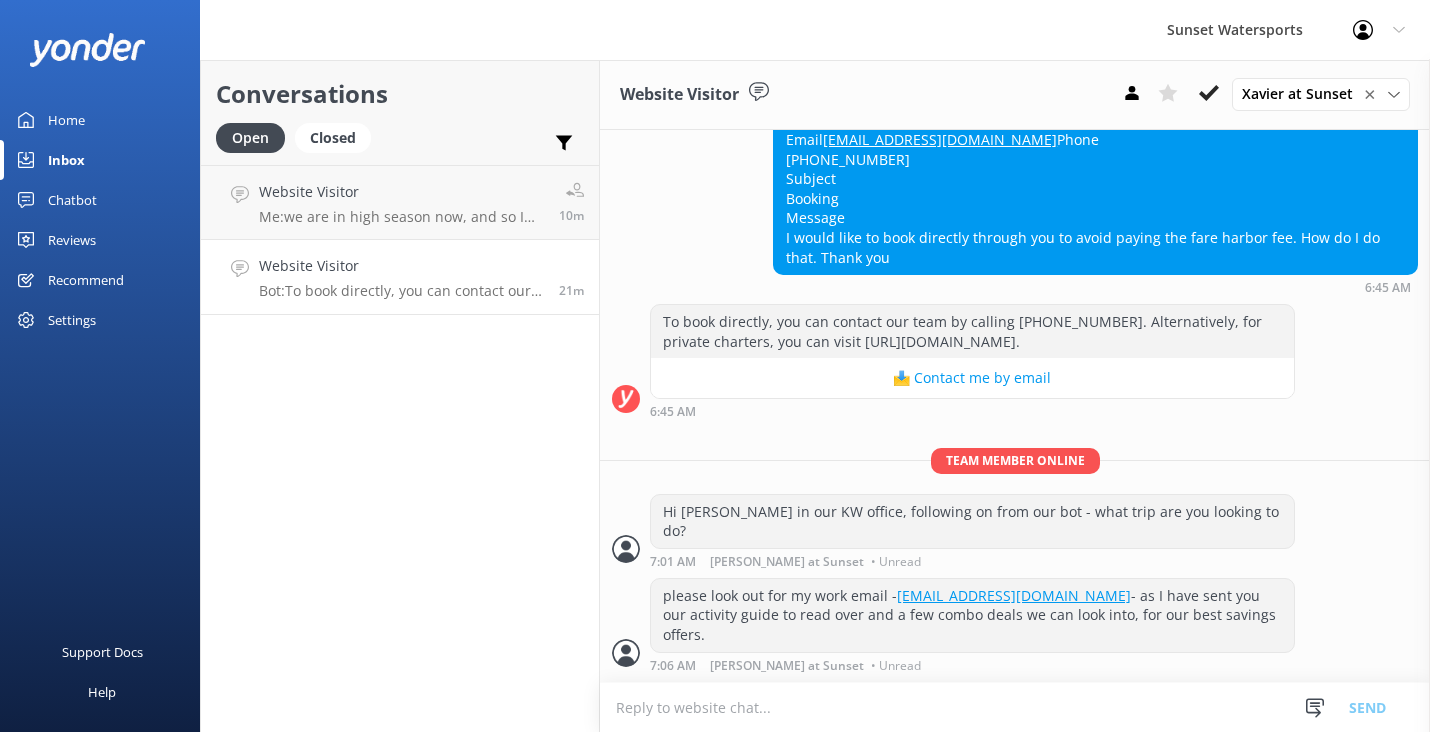 scroll, scrollTop: 13249, scrollLeft: 0, axis: vertical 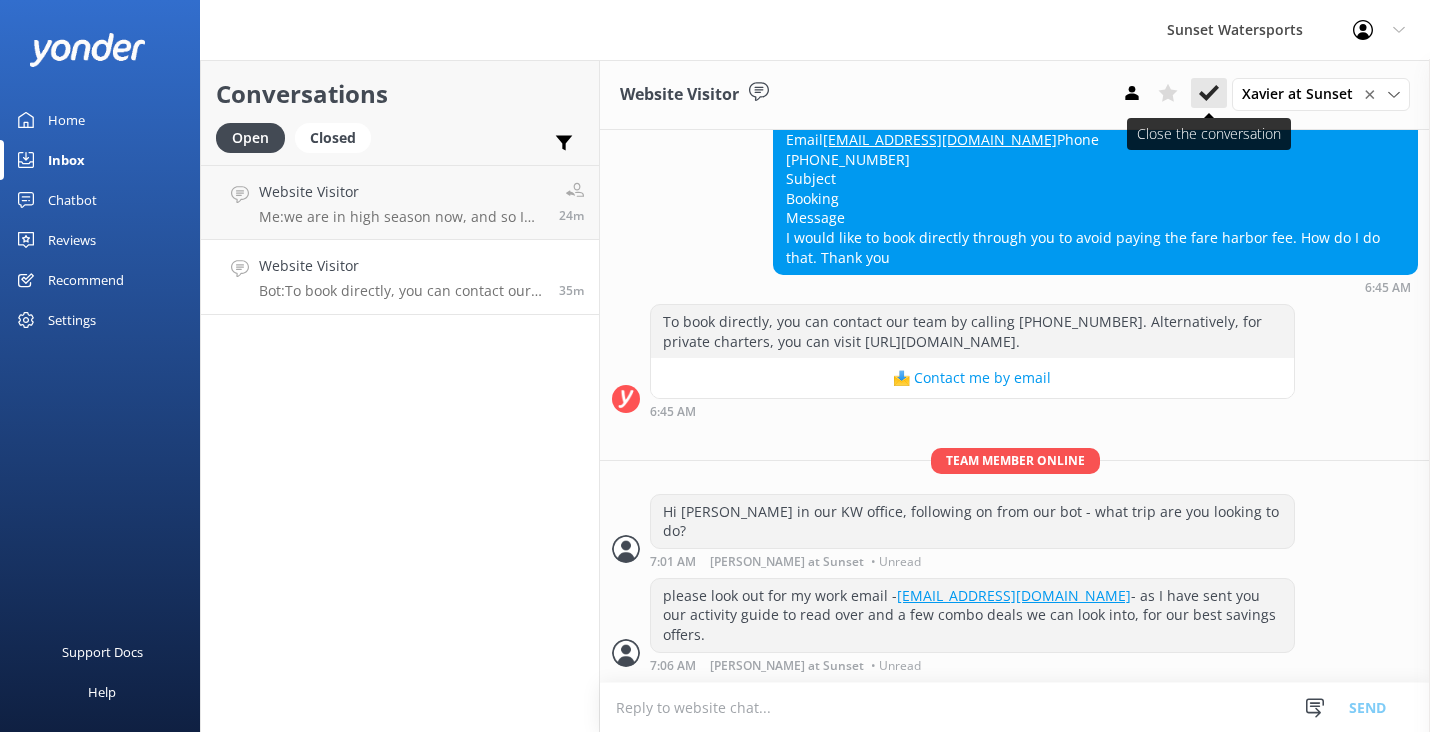 click 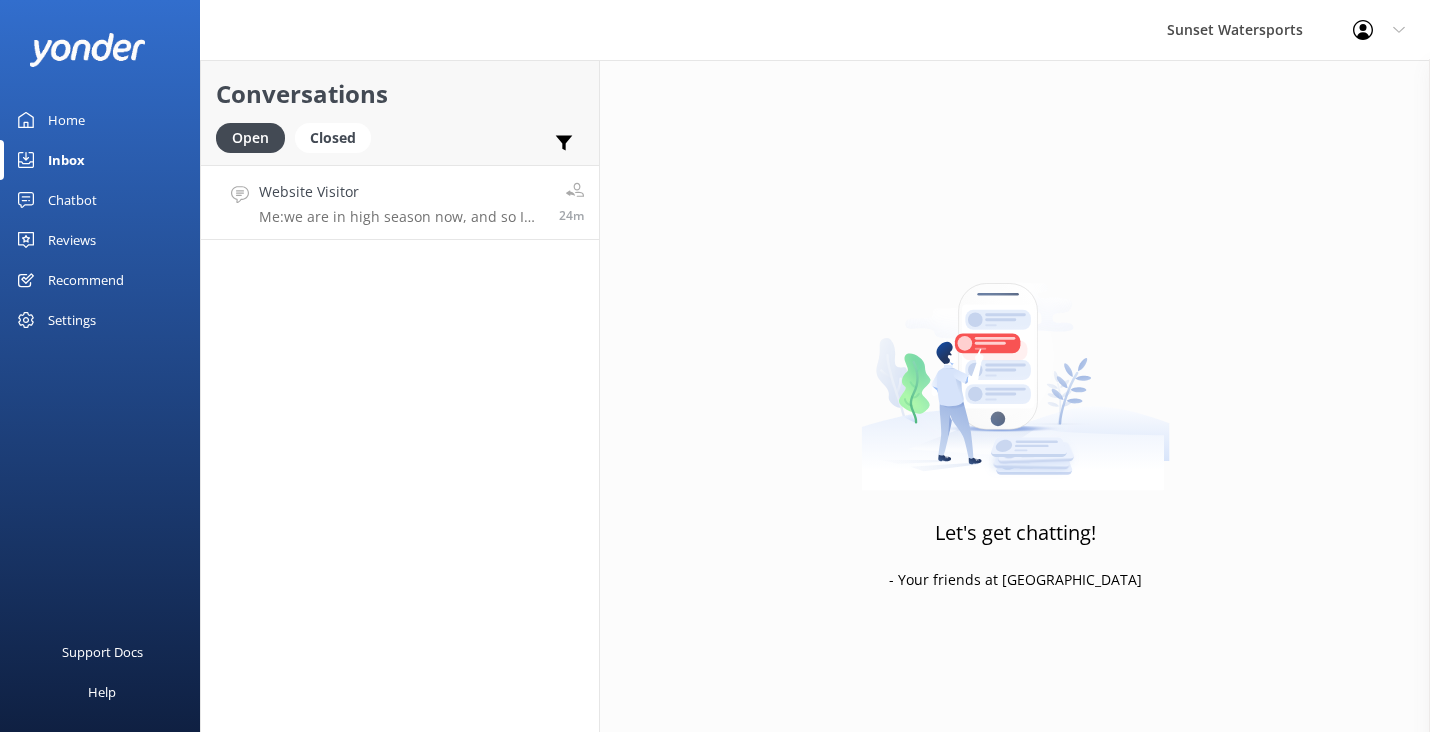click on "Me:  we are in high season now, and so I recommend we get you set up in advance." at bounding box center (401, 217) 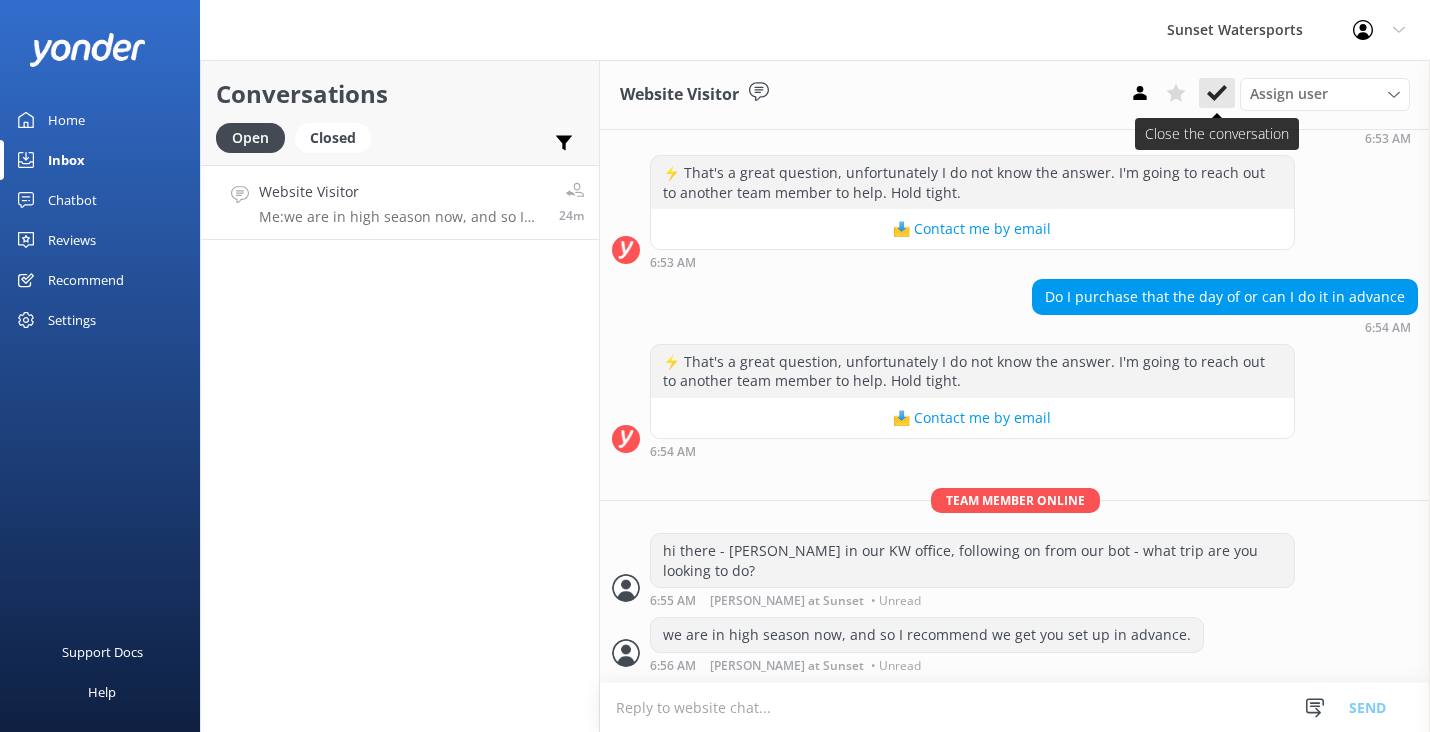 scroll, scrollTop: 689, scrollLeft: 0, axis: vertical 